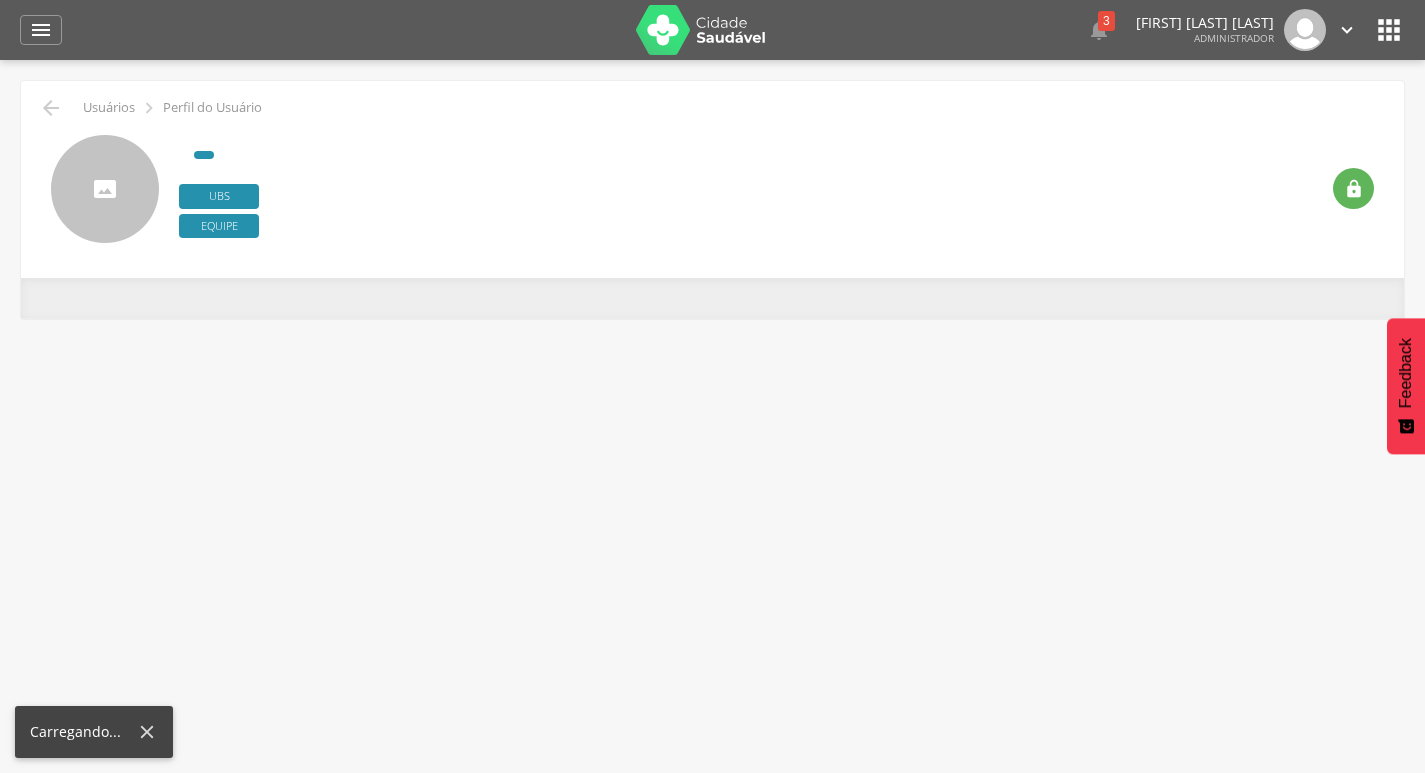 scroll, scrollTop: 0, scrollLeft: 0, axis: both 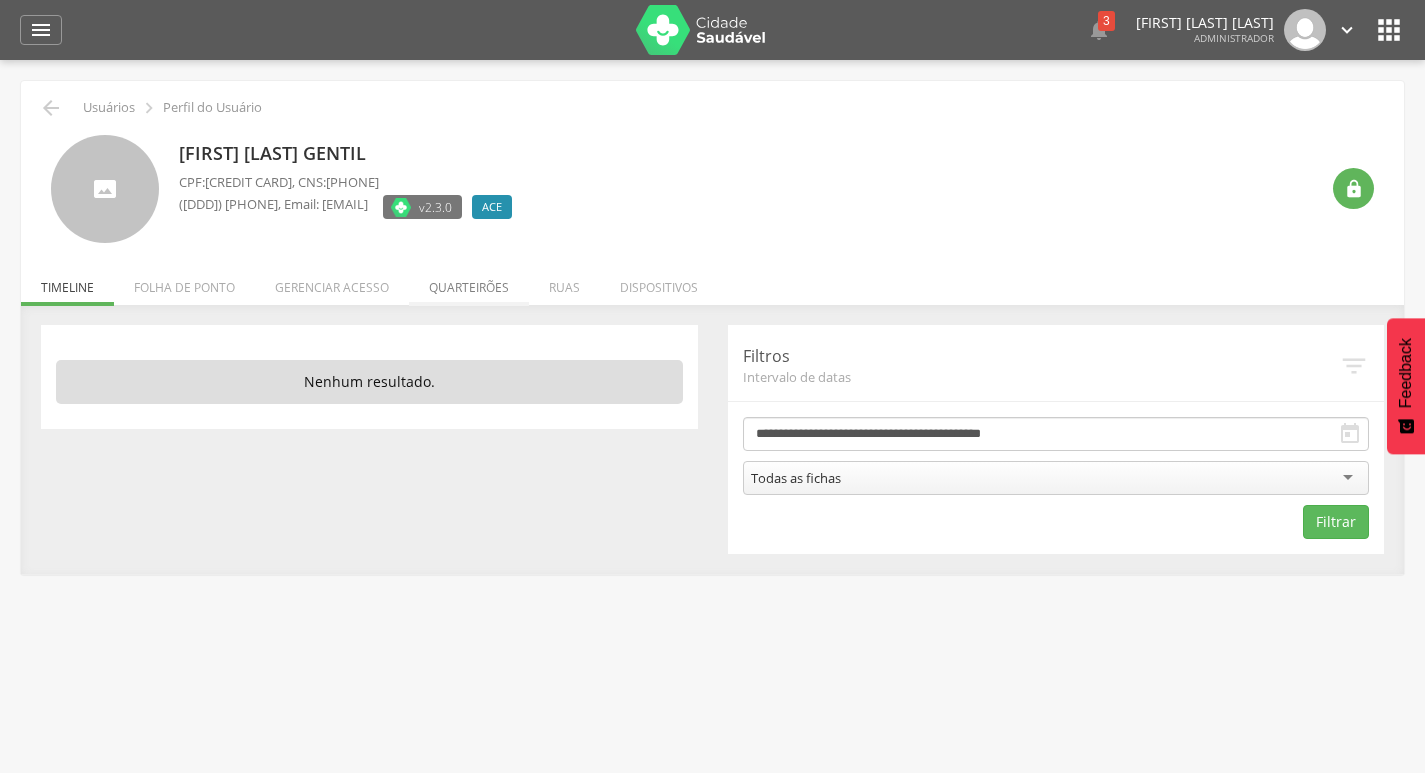 click on "Quarteirões" at bounding box center (469, 282) 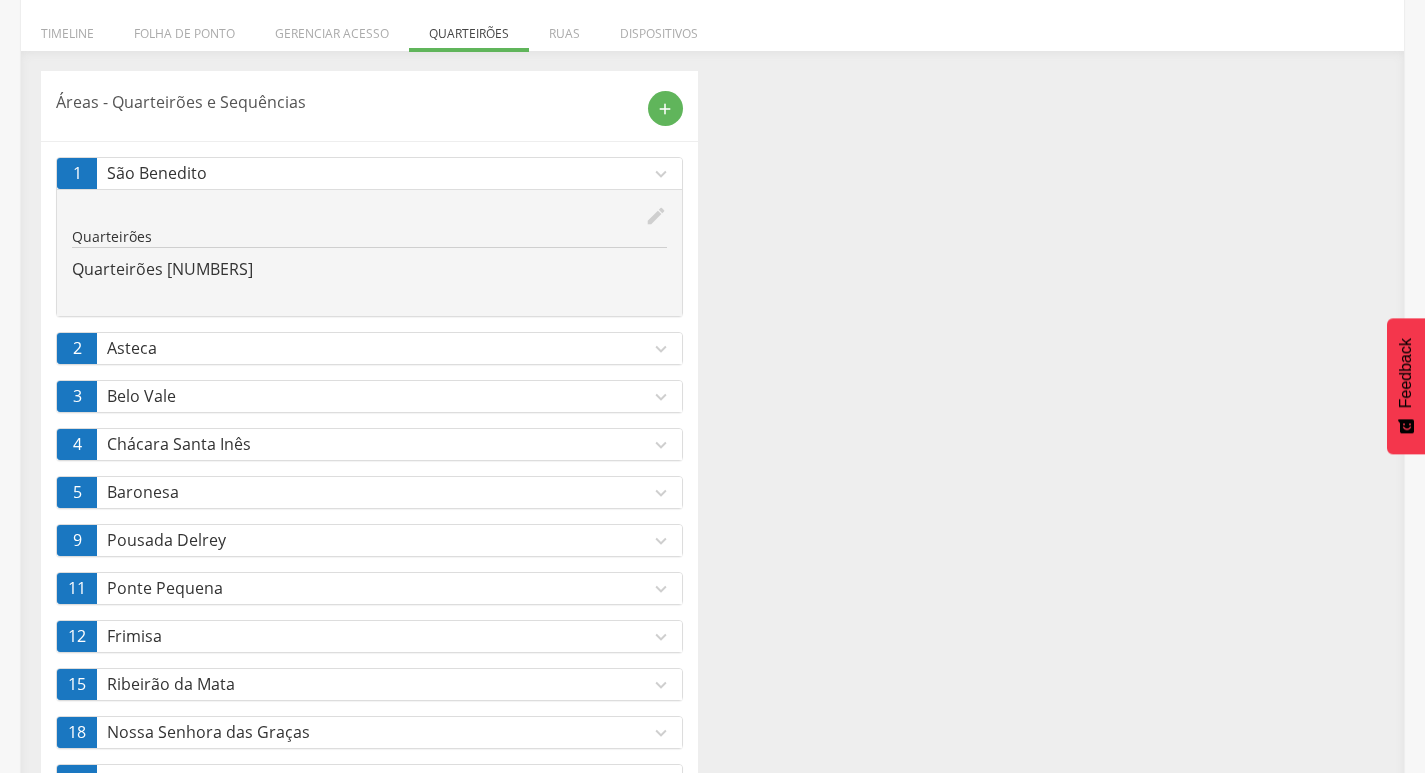 scroll, scrollTop: 300, scrollLeft: 0, axis: vertical 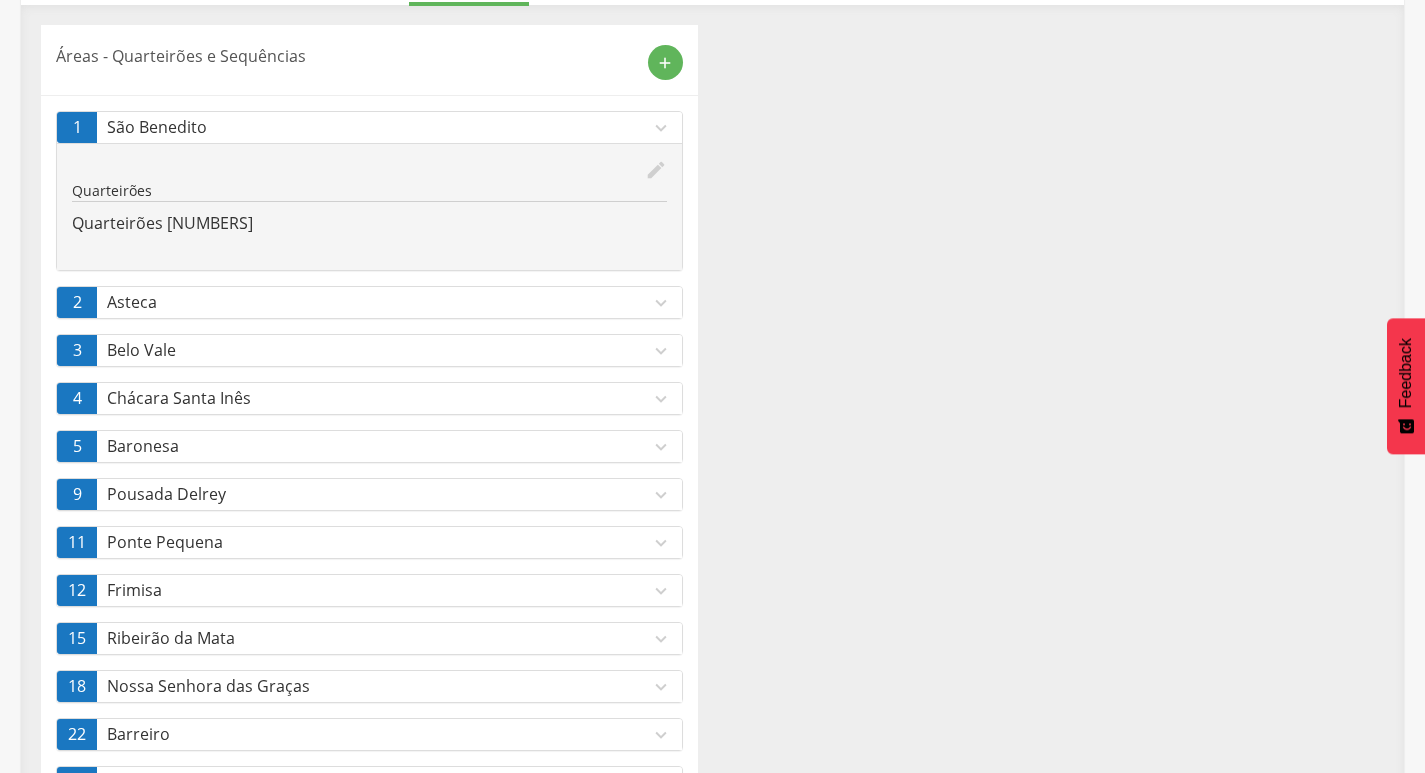 click on "Asteca" at bounding box center (378, 302) 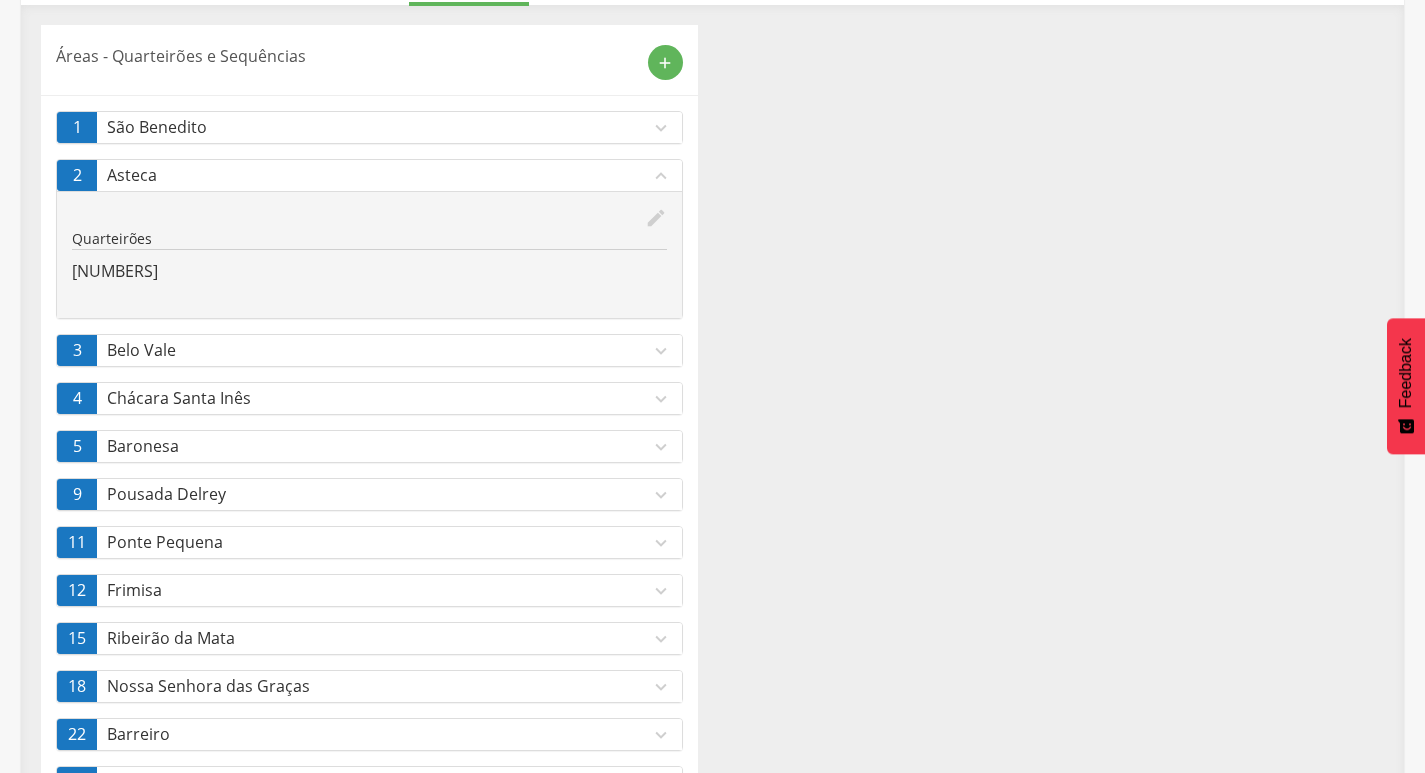 click on "Áreas - Quarteirões e Sequências
add
1 São Benedito expand_more edit Quarteirões 44, 69, 73, 77, 93, 95, 97, 99, 102, 105, 109, 112, 134, 137, 160, 164, 170, 173 2 Asteca expand_less edit Quarteirões 6, 7, 8 3 Belo Vale expand_more edit Quarteirões 35 4 Chácara Santa Inês expand_more edit Quarteirões 3, 8 5 Baronesa expand_more edit Quarteirões 49 9 Pousada Delrey expand_more edit Quarteirões 2, 3, 7, 8, 12, 13 11 Ponte Pequena expand_more edit Quarteirões 9 12 Frimisa expand_more edit Quarteirões 6, 90, 91 15 Ribeirão da Mata expand_more edit Quarteirões 2, 7 18 Nossa Senhora das Graças expand_more edit Quarteirões 4, 17, 22, 26, 29, 31, 36, 41 22 Barreiro expand_more edit Quarteirões 6 25 Praia expand_more edit Quarteirões 4 26 Corrego Frio expand_more edit Quarteirões 1, 2, 3, 4, 5, 6, 7, 8, 9, 10 33 Bom Destino 1 expand_more edit Quarteirões 1, 2, 12 35 Dercan expand_more edit Quarteirões 8" at bounding box center (712, 1509) 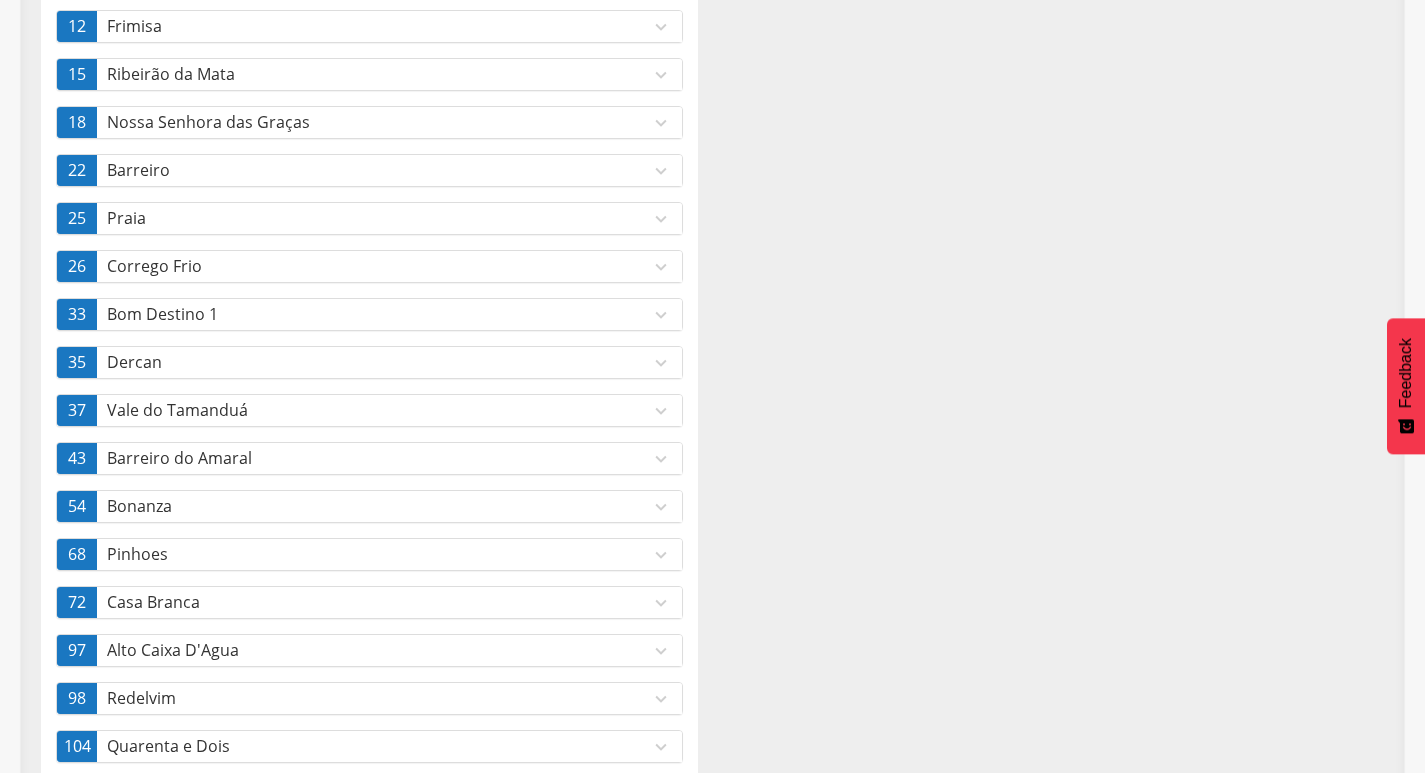 scroll, scrollTop: 900, scrollLeft: 0, axis: vertical 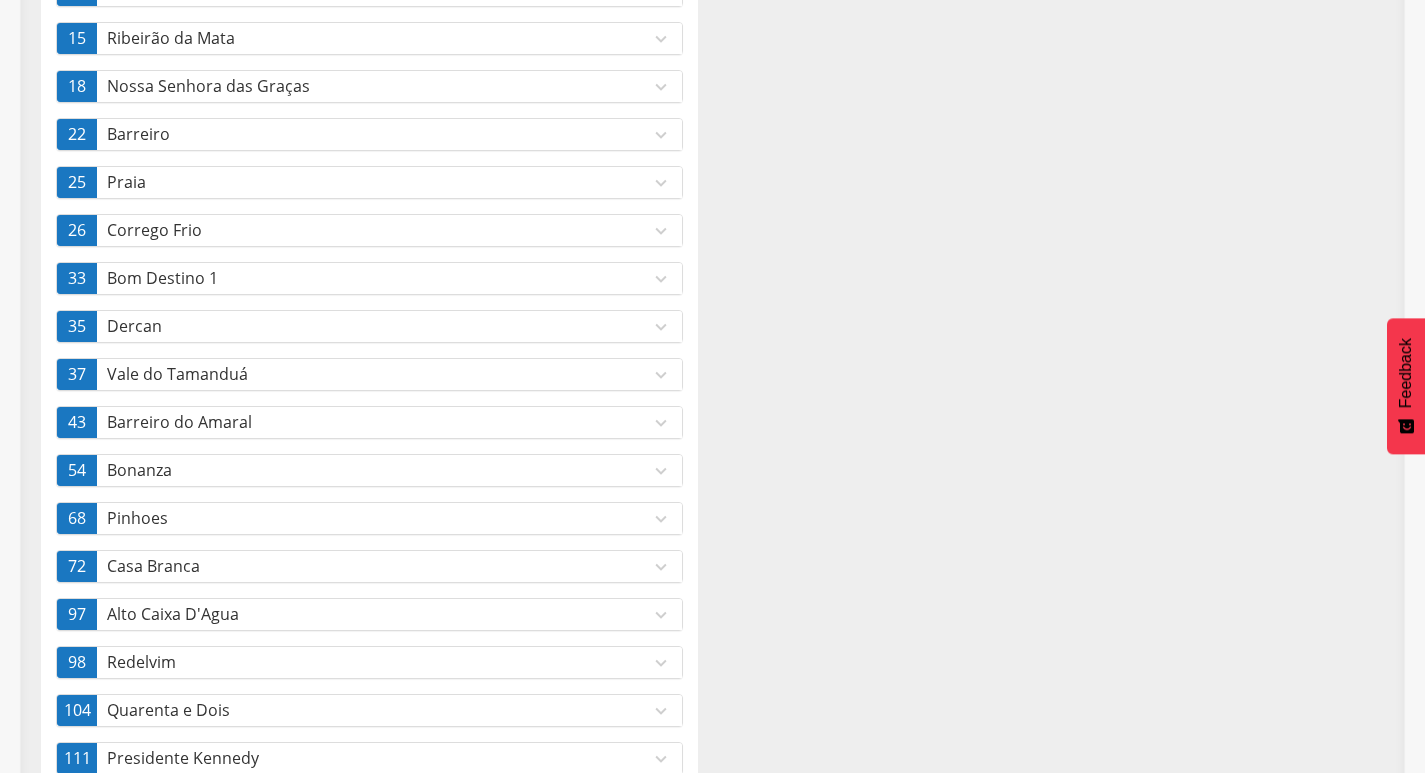 click on "Pinhoes" at bounding box center (378, 518) 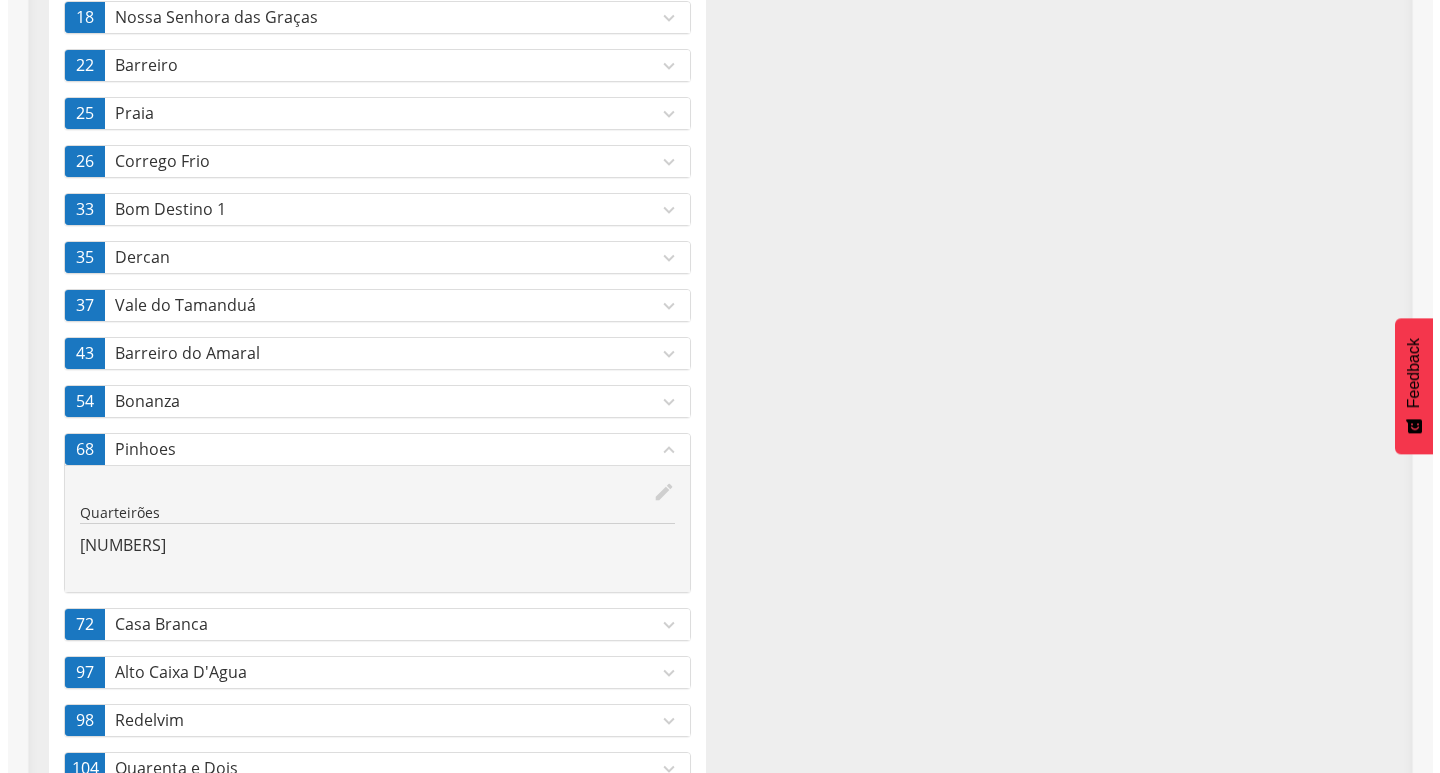 scroll, scrollTop: 873, scrollLeft: 0, axis: vertical 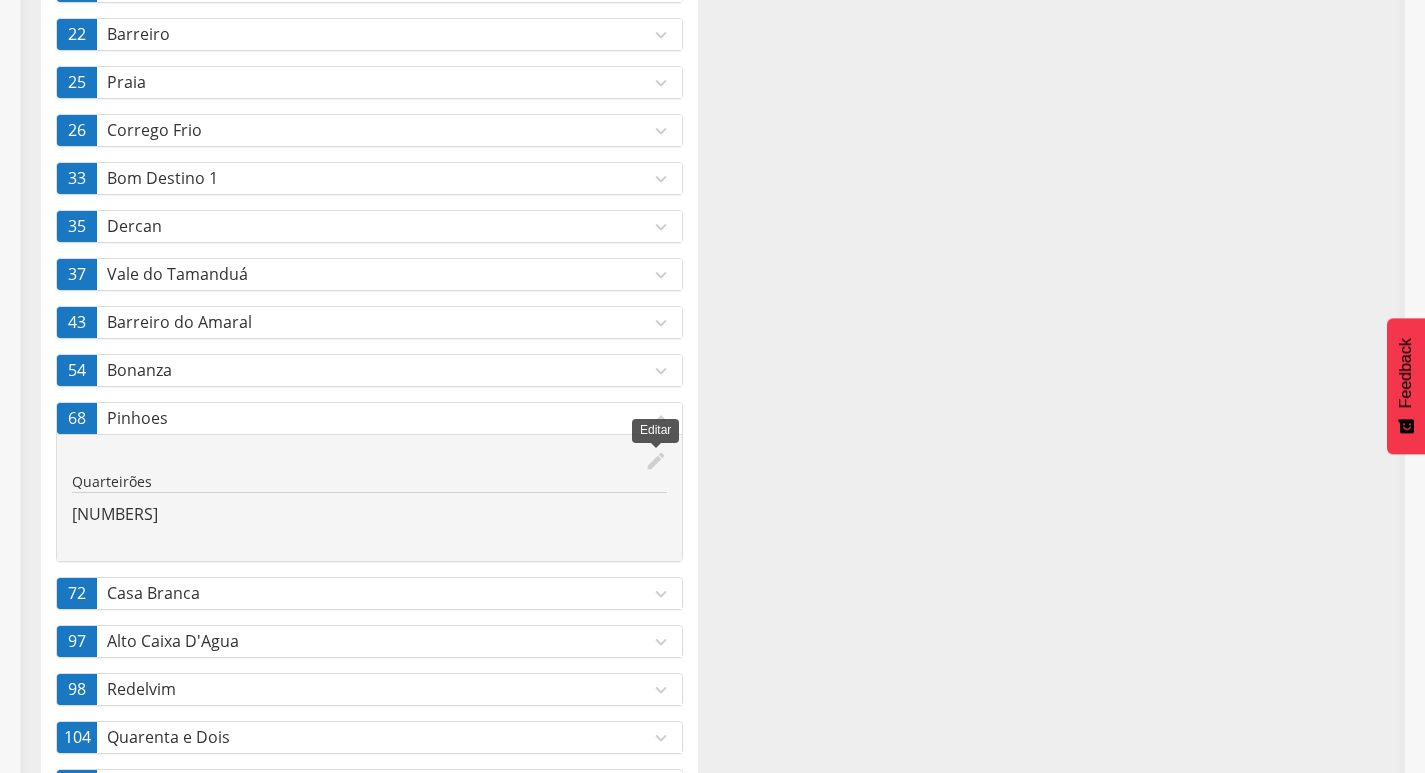 click on "edit" at bounding box center [656, 461] 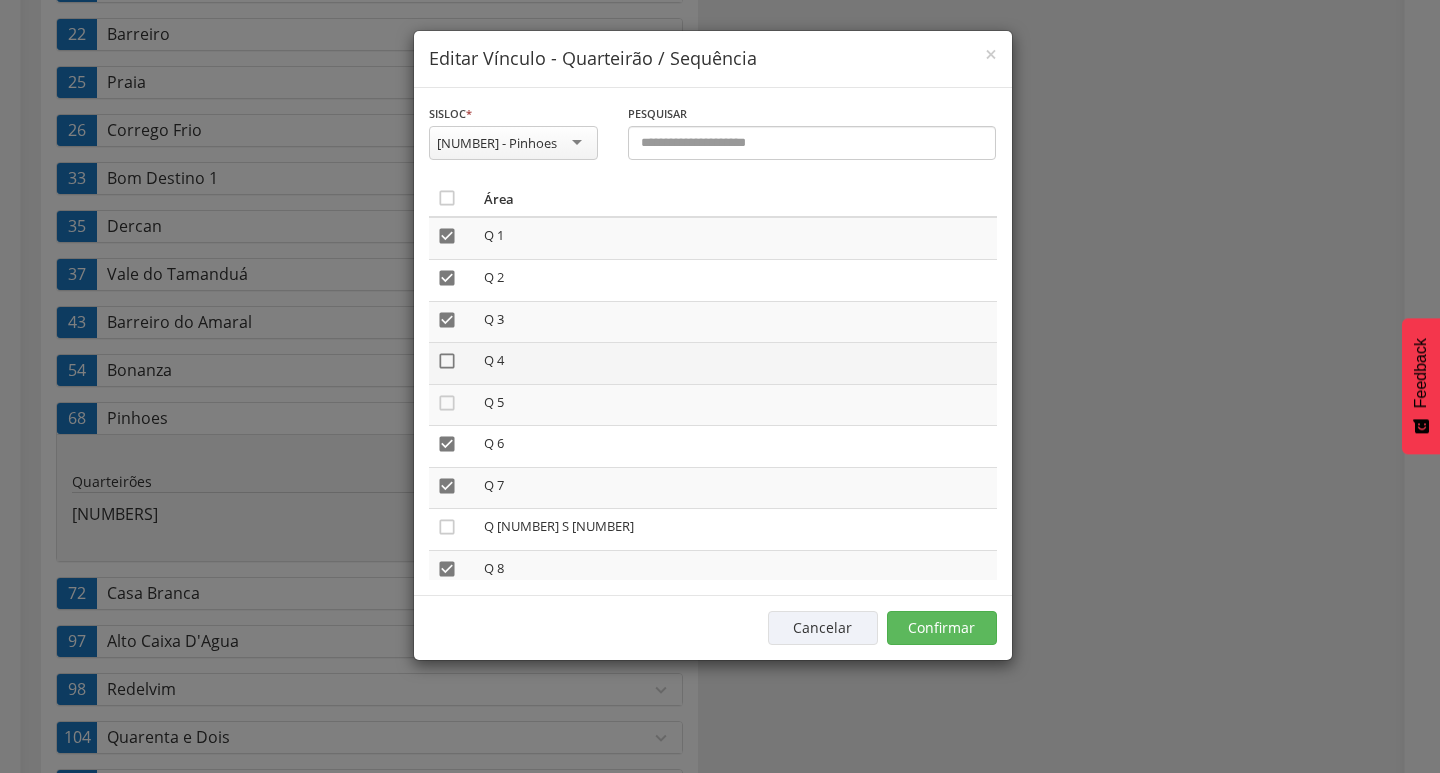 click on "" at bounding box center (447, 361) 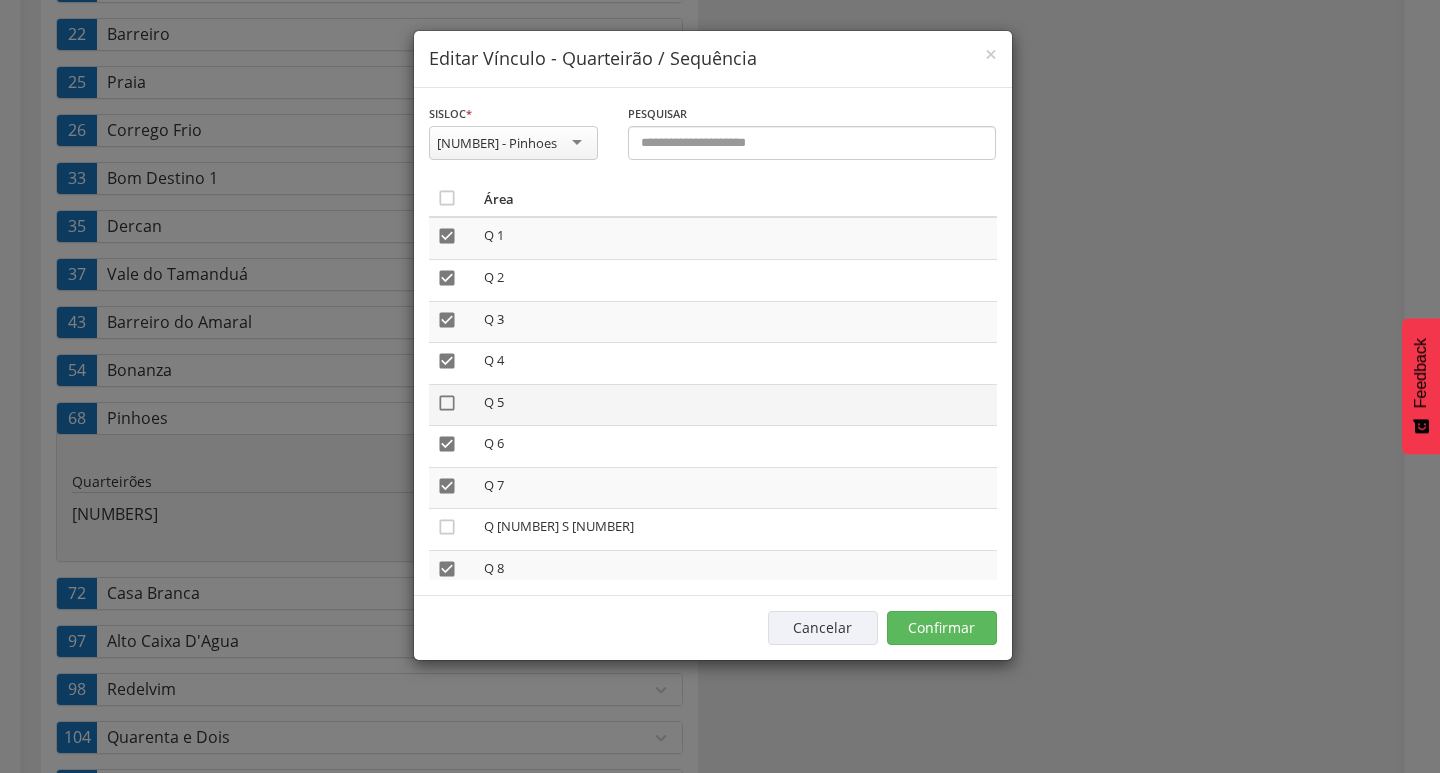 click on "" at bounding box center (447, 403) 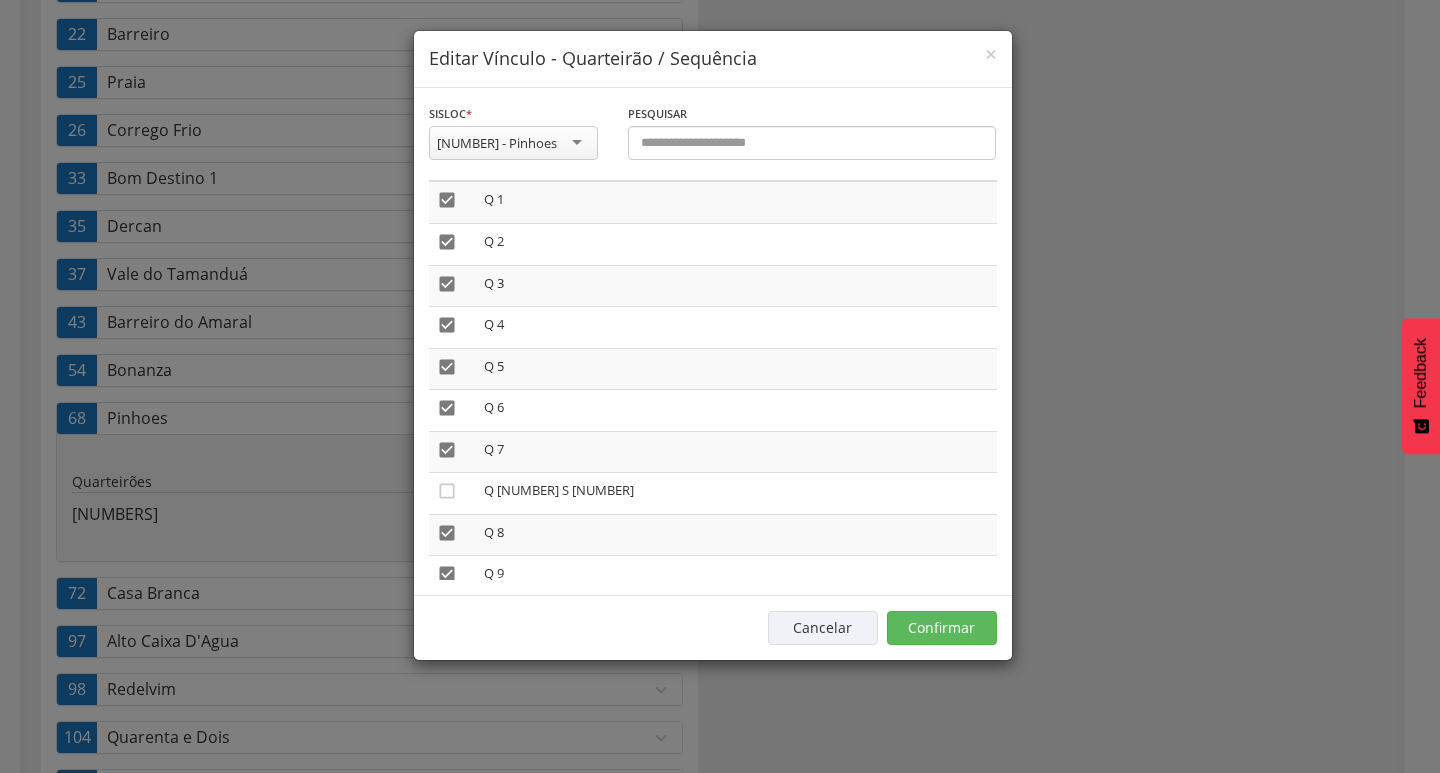 scroll, scrollTop: 0, scrollLeft: 0, axis: both 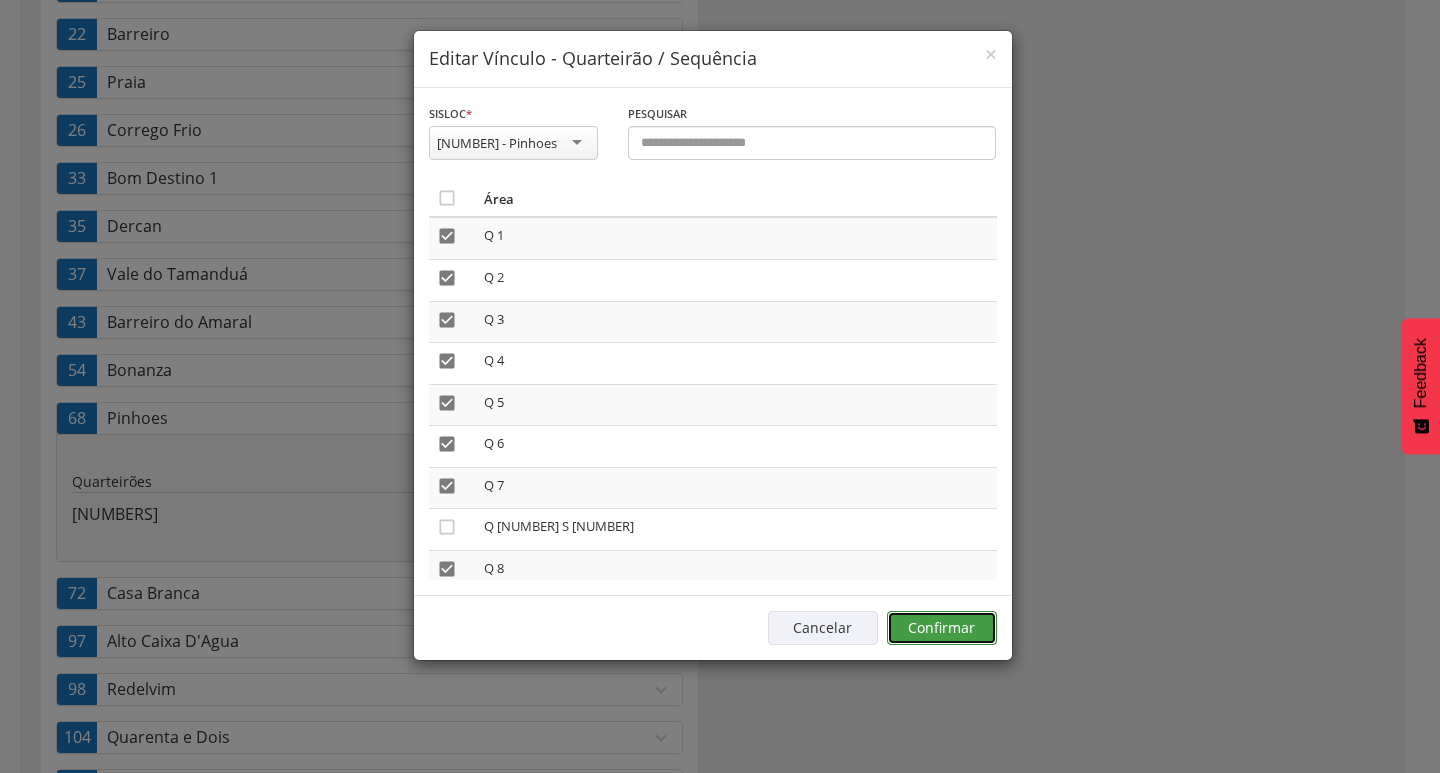 click on "Confirmar" at bounding box center [942, 628] 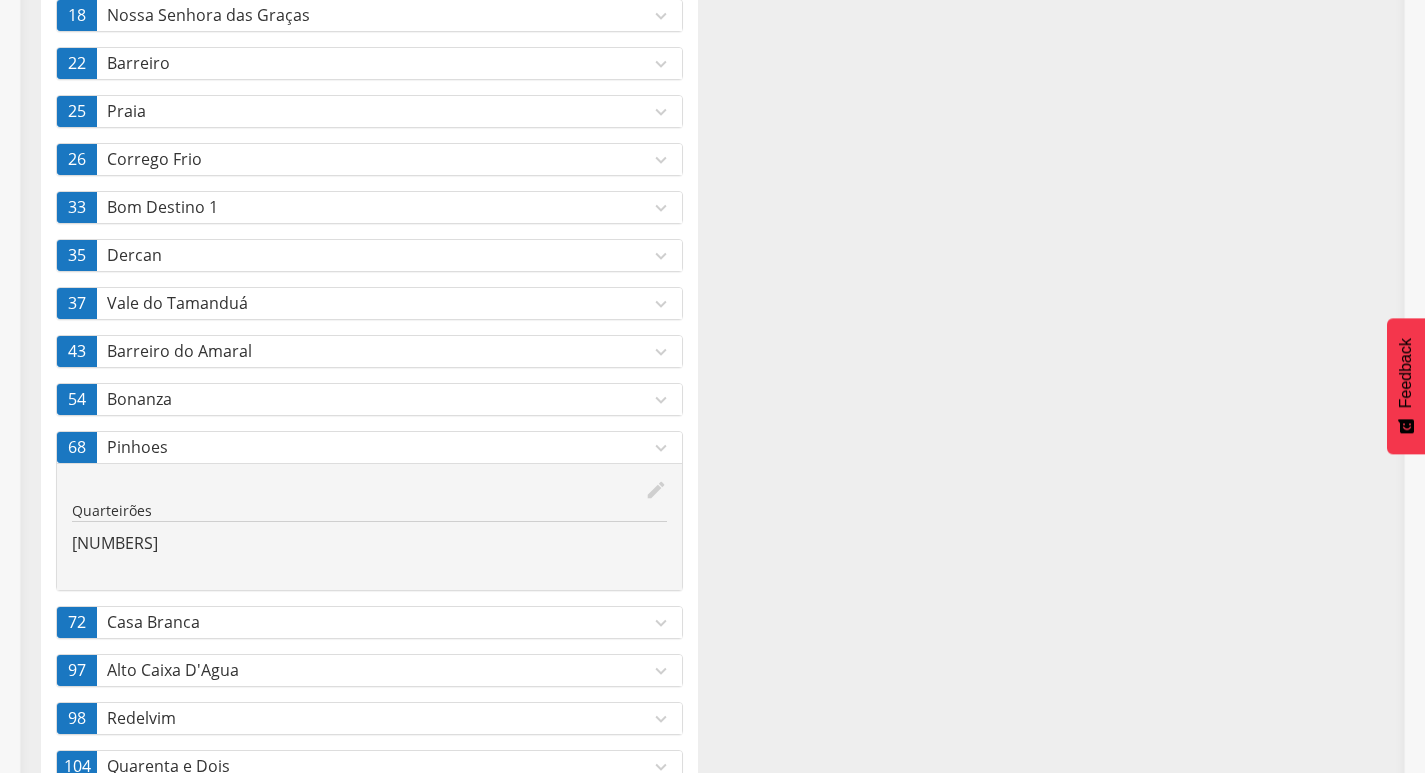 scroll, scrollTop: 960, scrollLeft: 0, axis: vertical 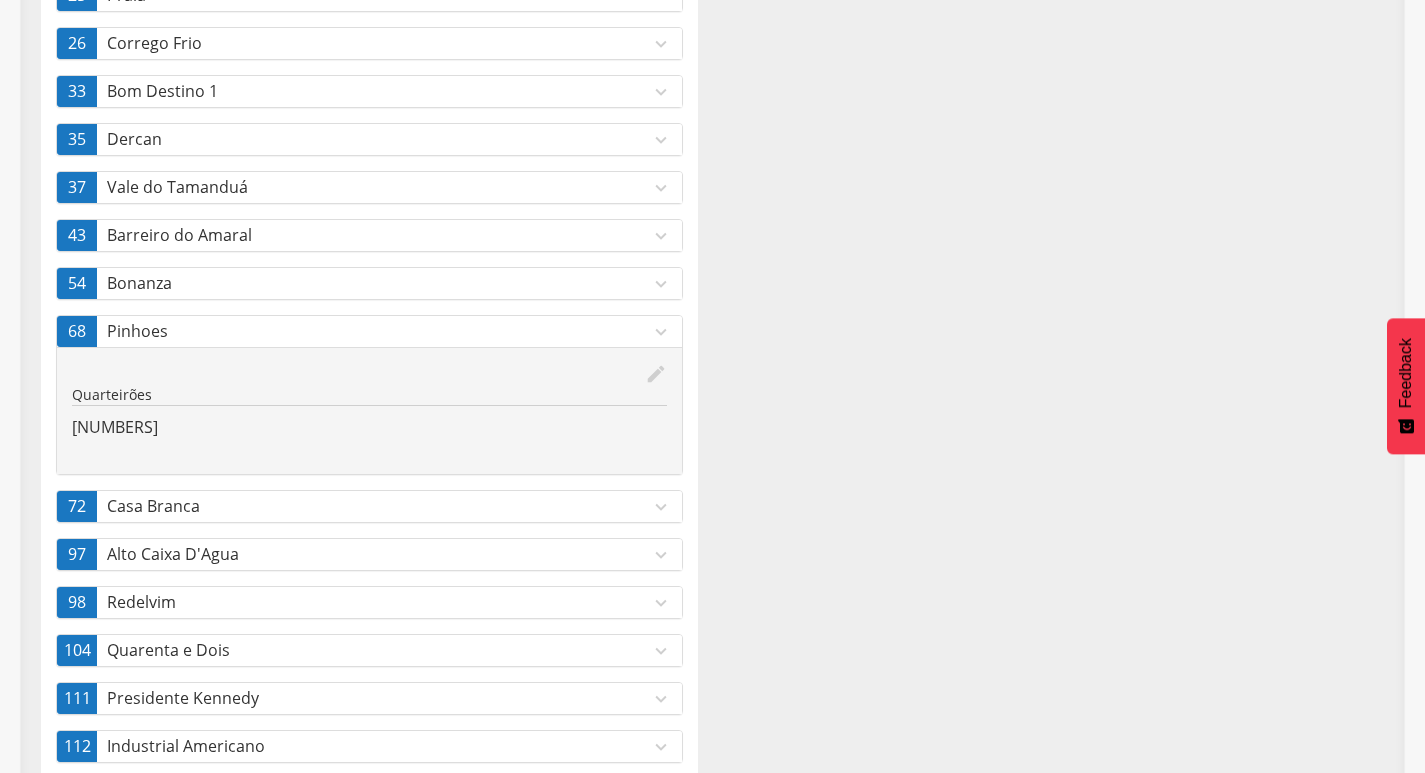 click on "72 Casa Branca expand_more" at bounding box center (369, 506) 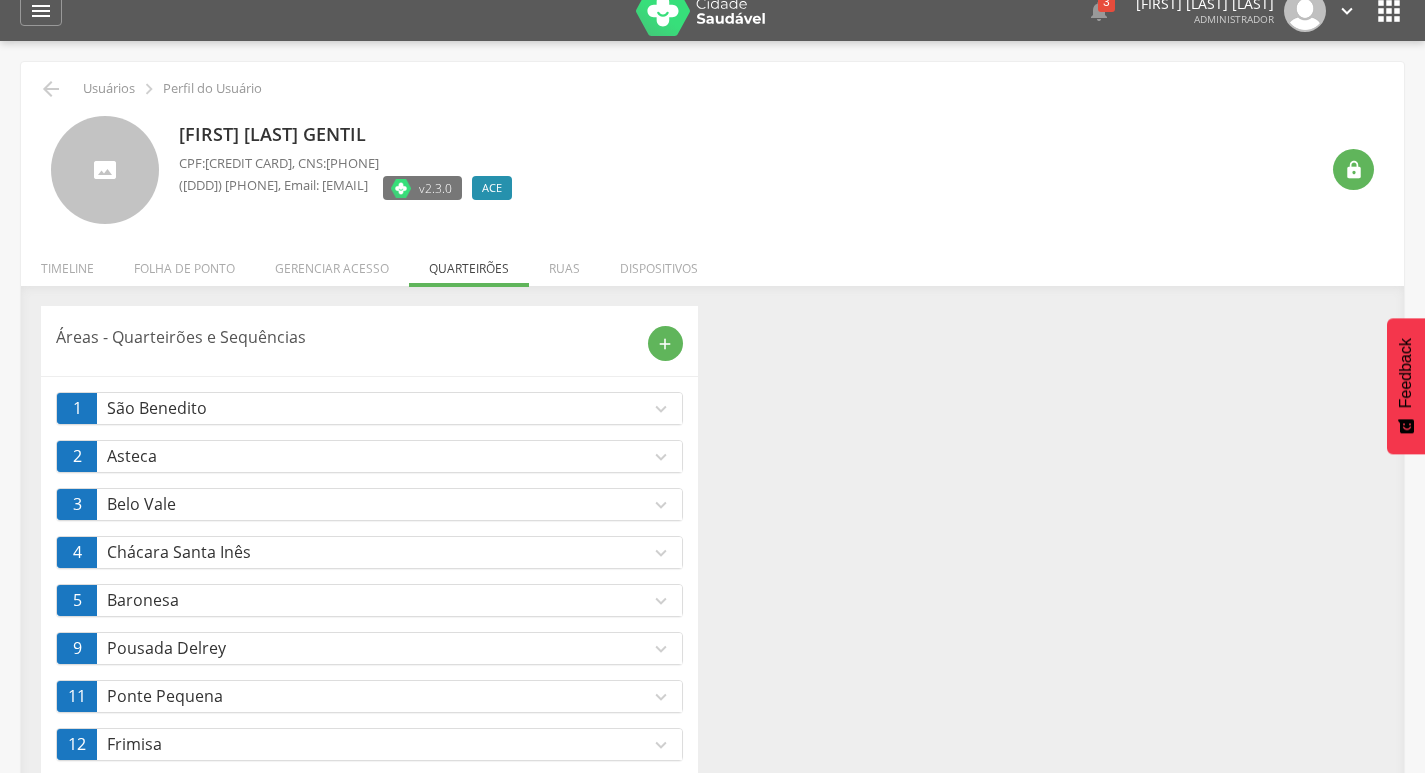 scroll, scrollTop: 0, scrollLeft: 0, axis: both 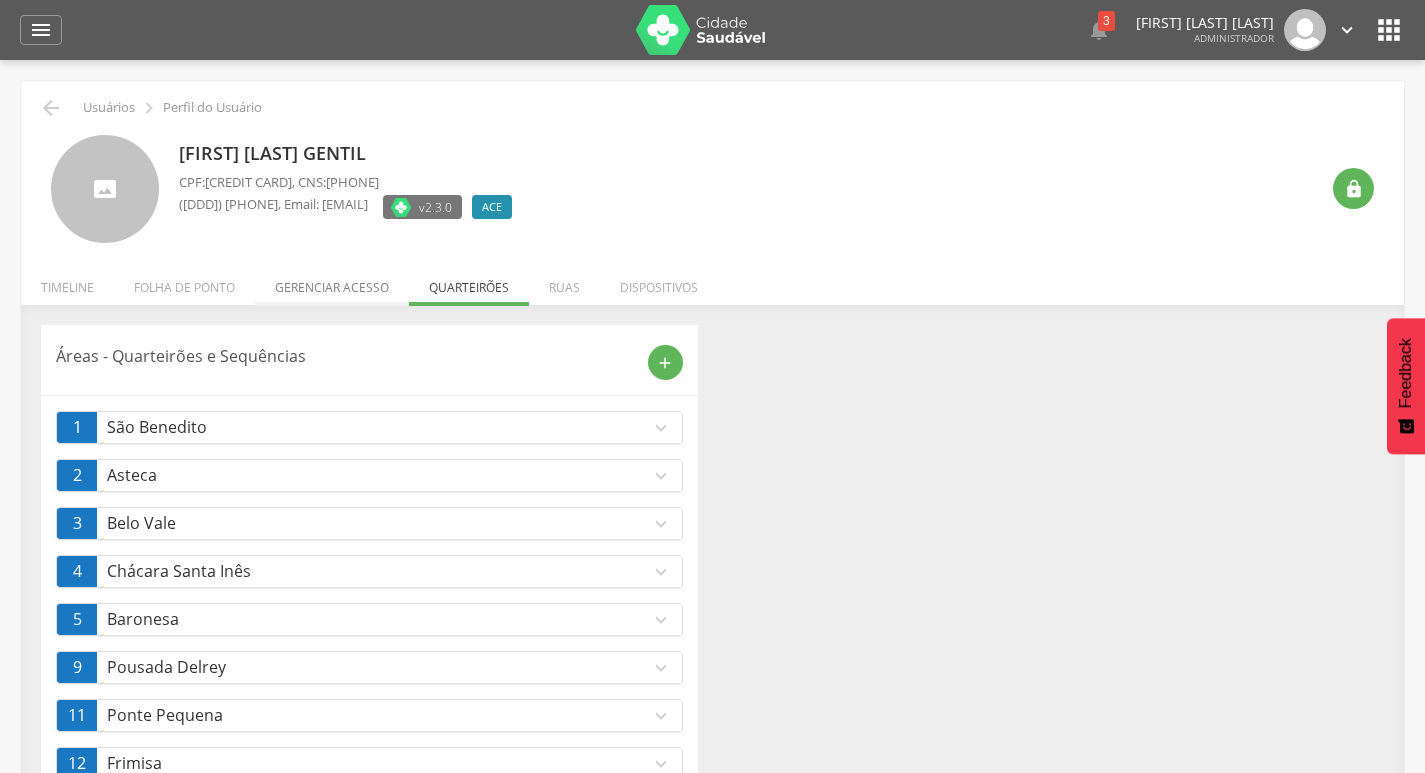 click on "Gerenciar acesso" at bounding box center [332, 282] 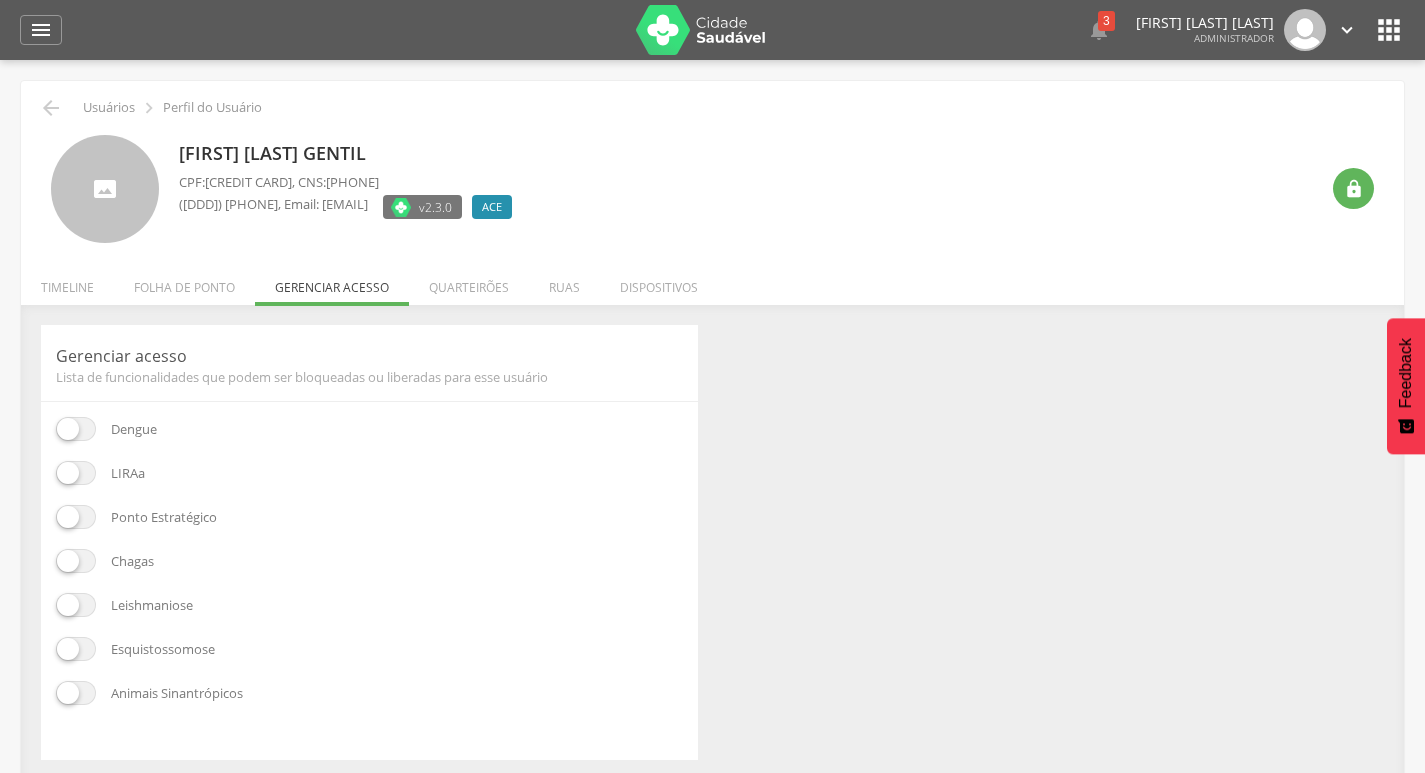 click at bounding box center (76, 473) 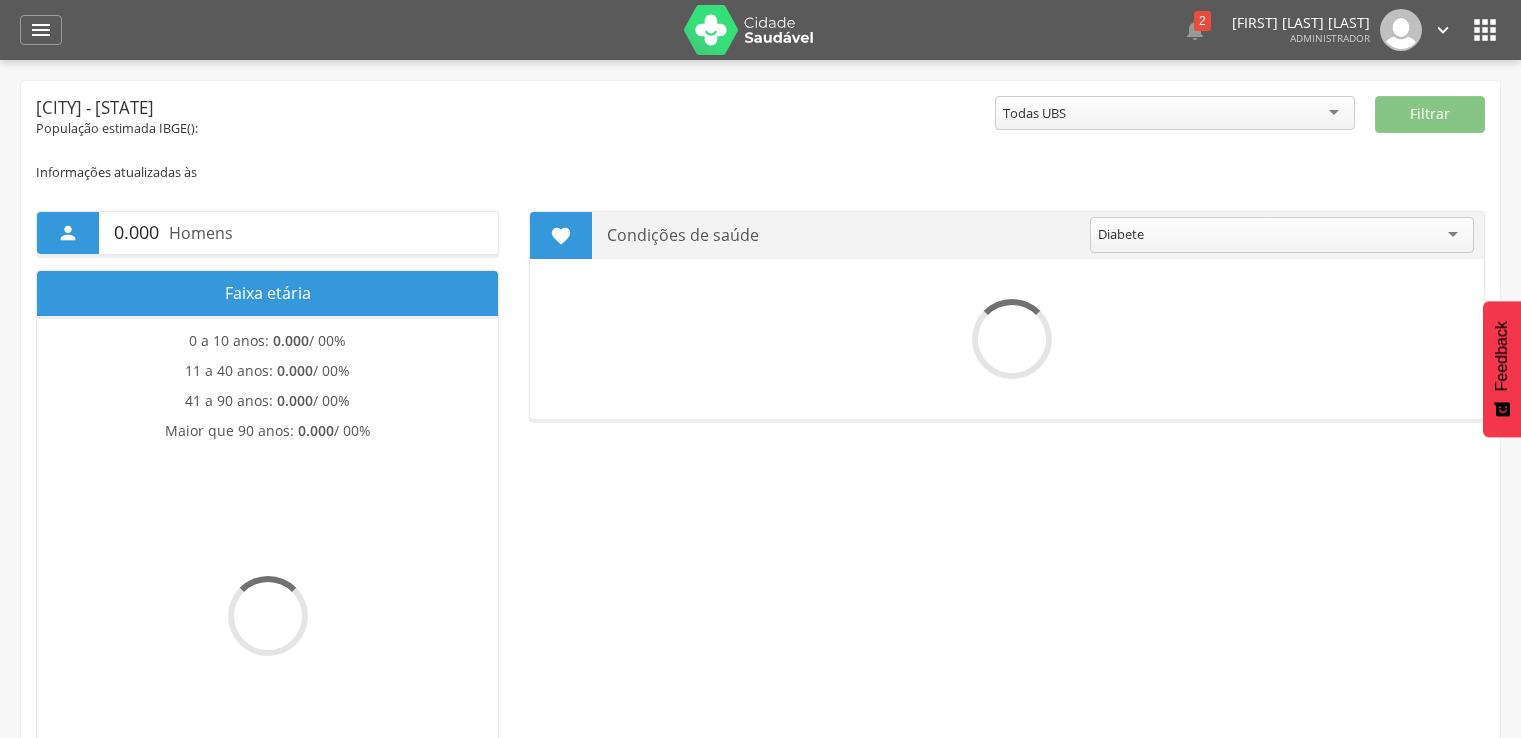 scroll, scrollTop: 0, scrollLeft: 0, axis: both 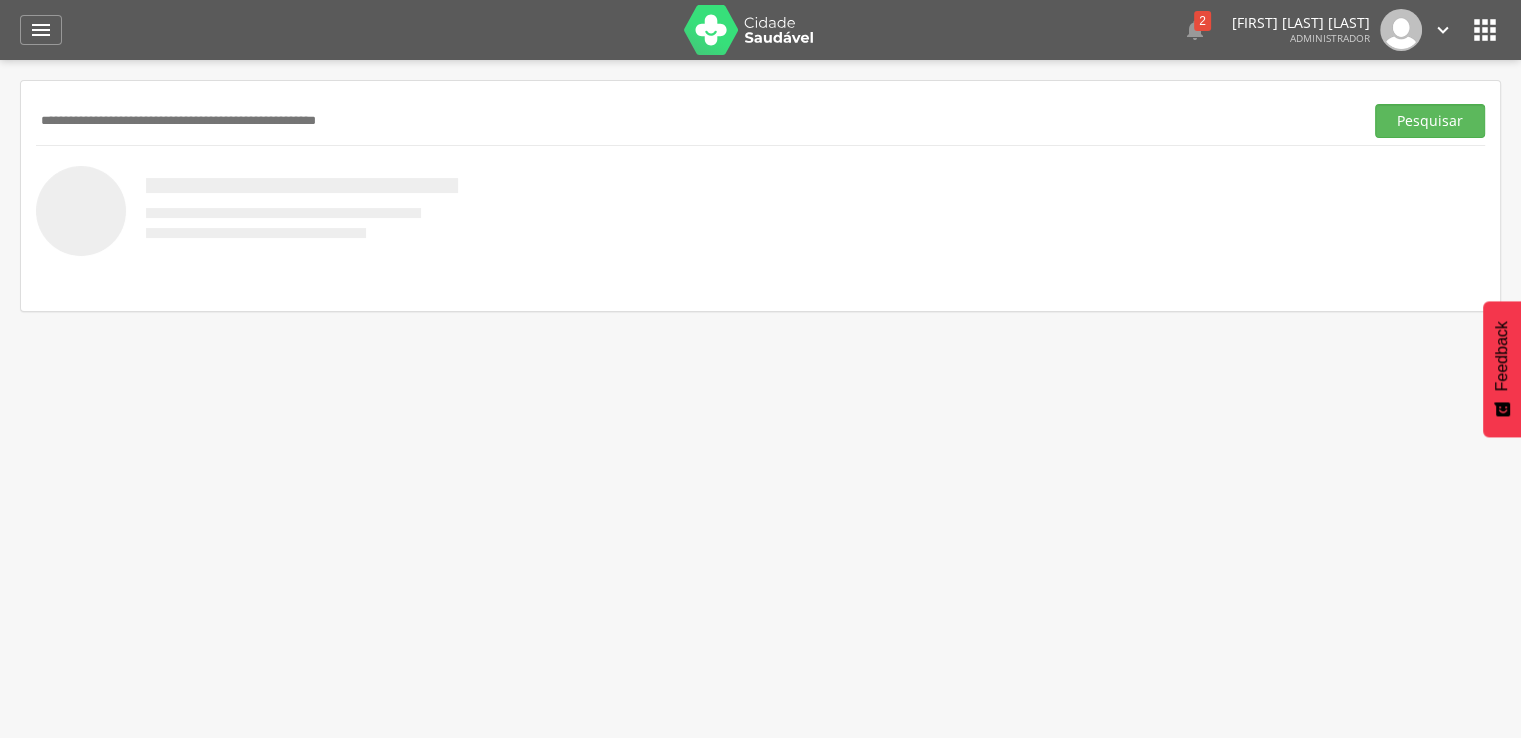 click at bounding box center [695, 121] 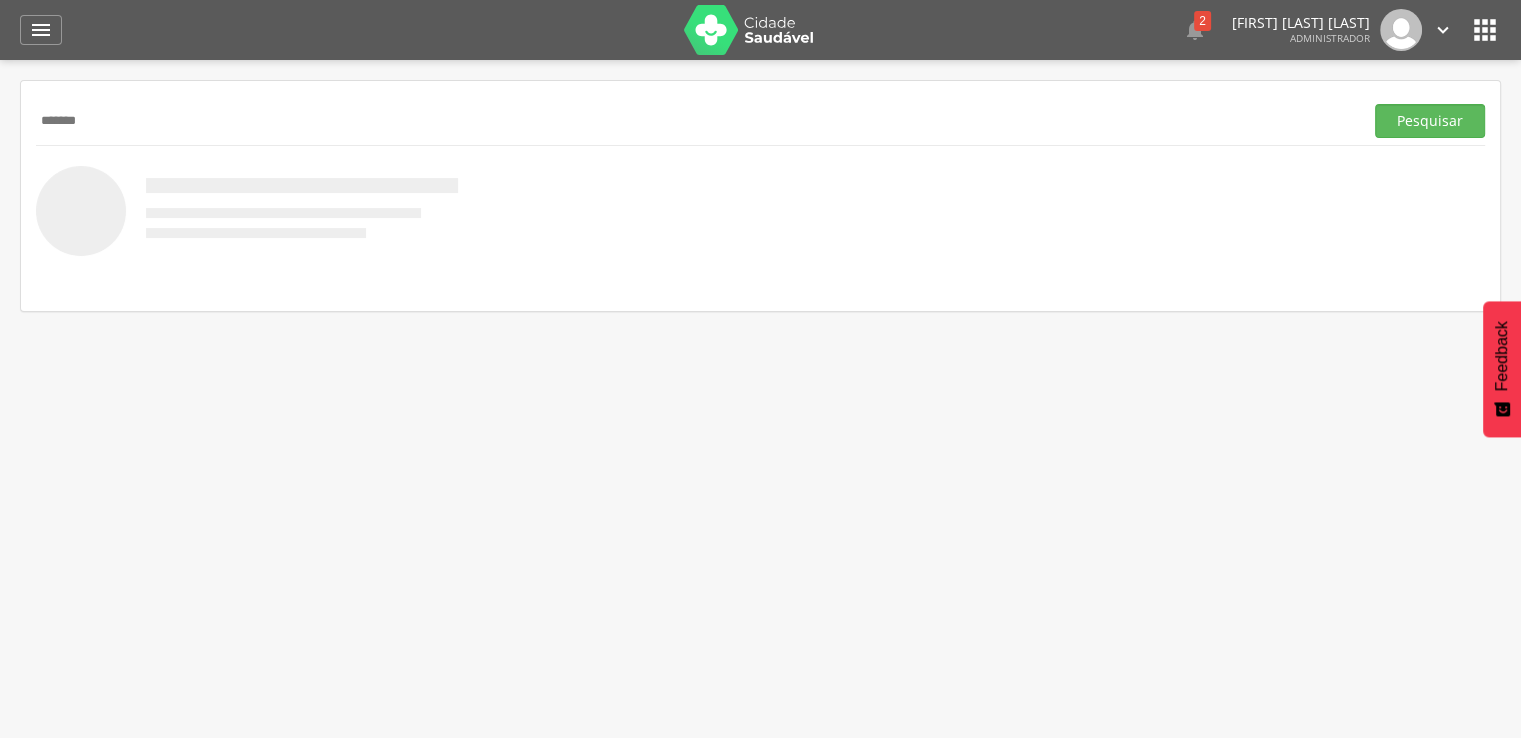 click on "Pesquisar" at bounding box center (1430, 121) 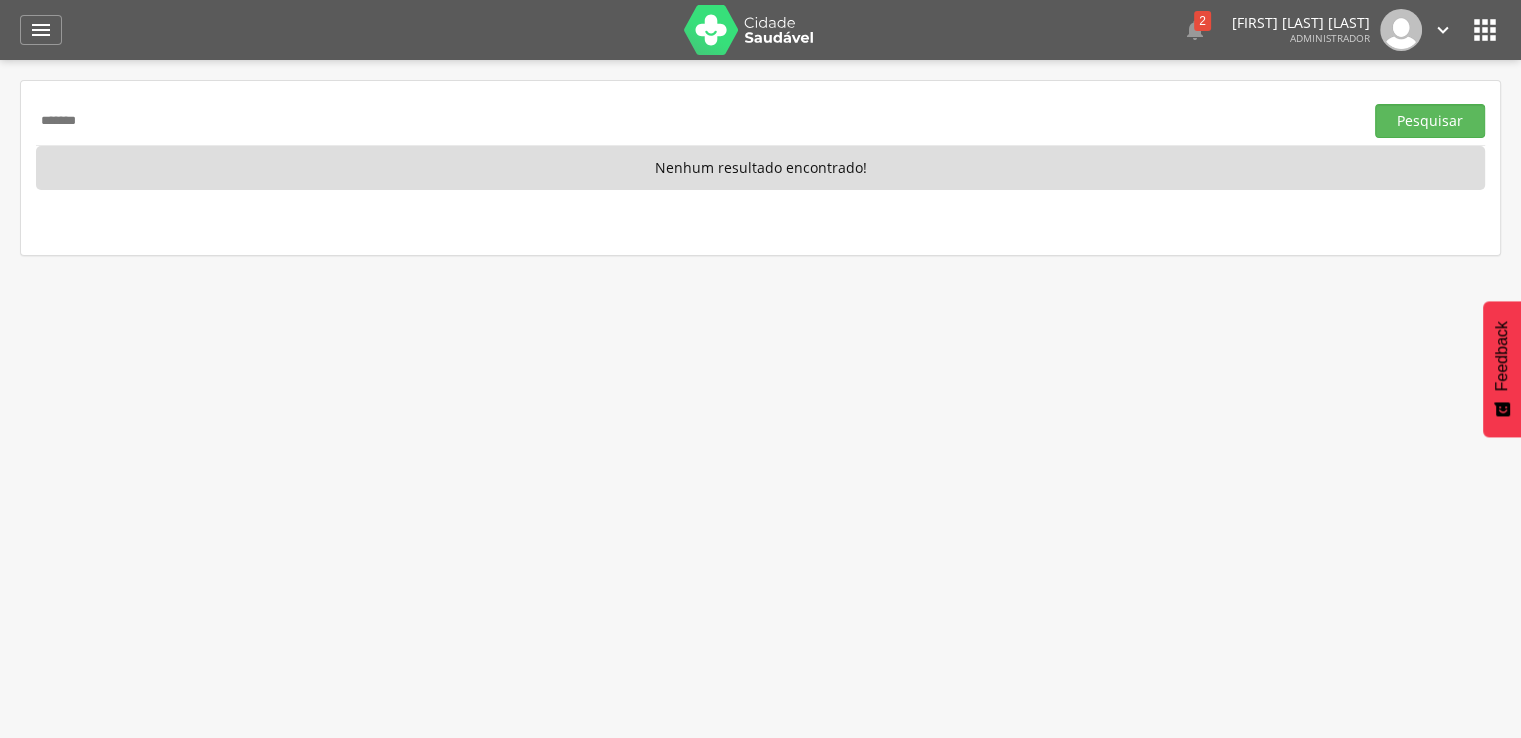 click on "*******" at bounding box center (695, 121) 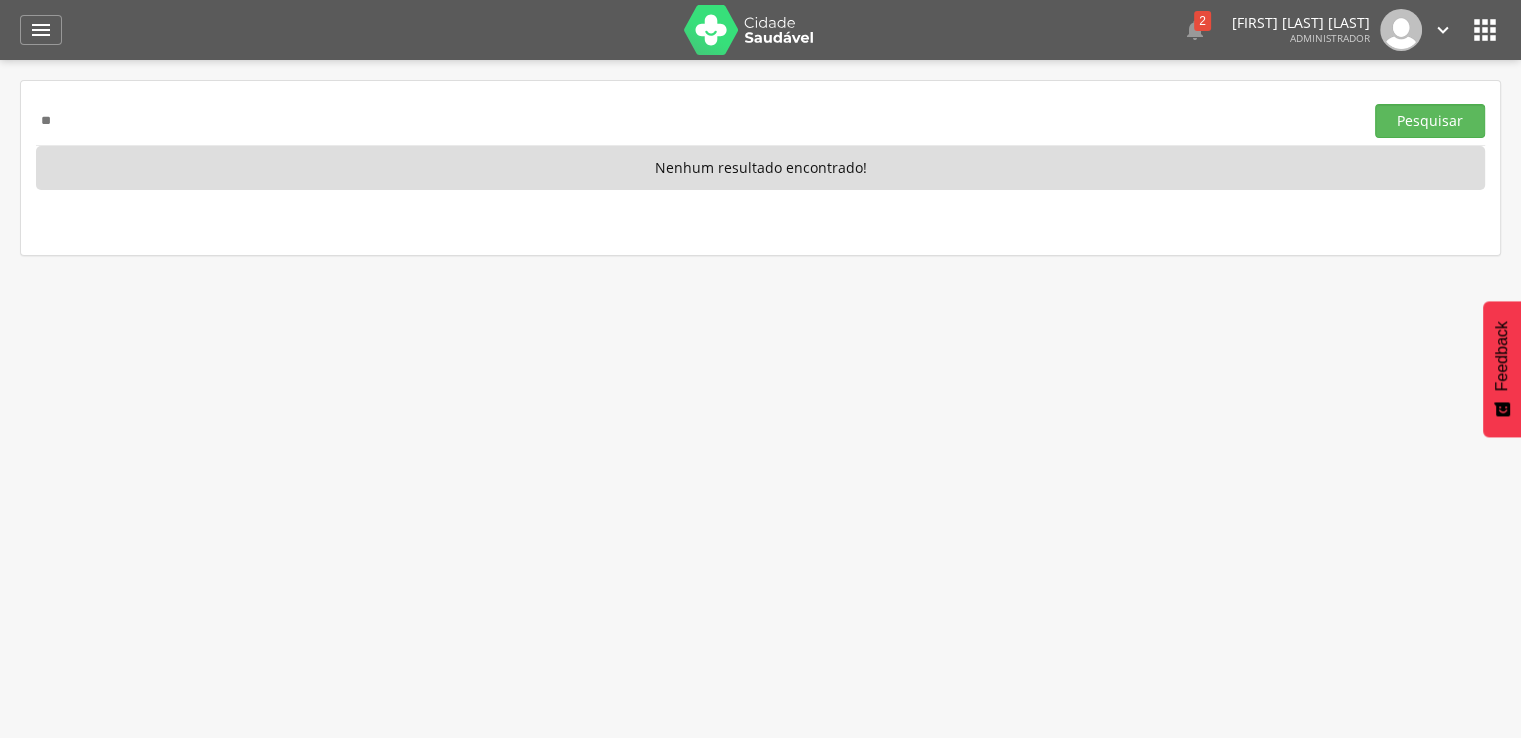 type on "*" 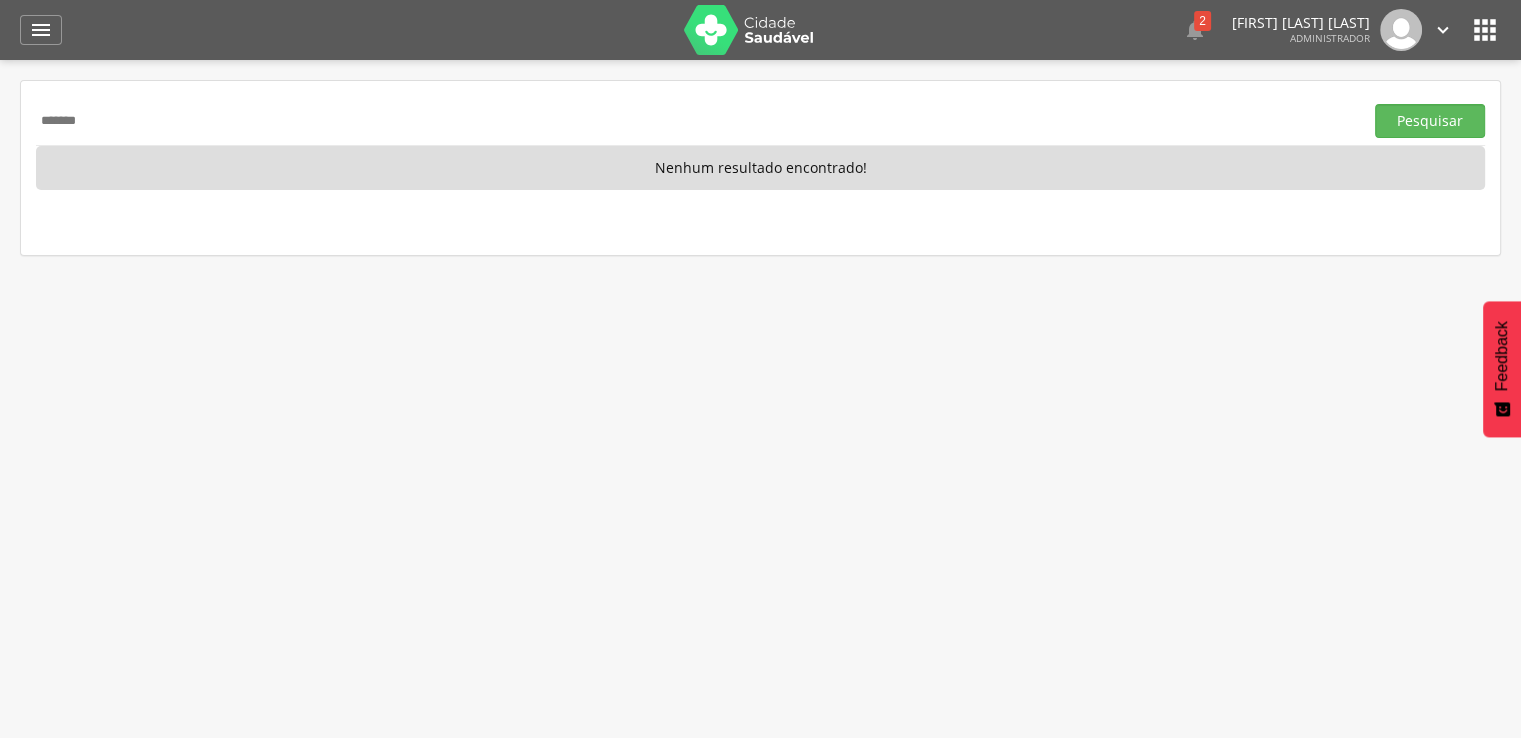 type on "*******" 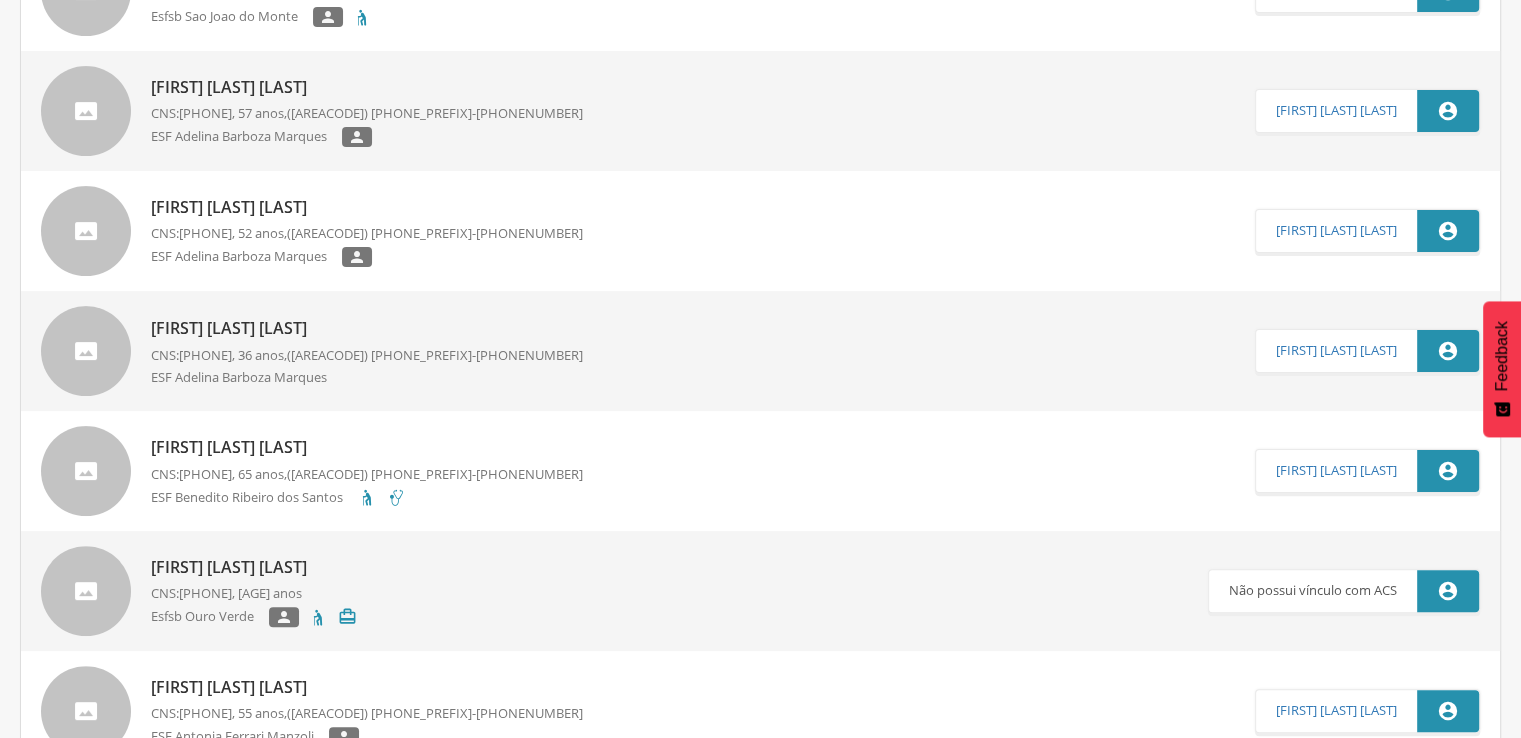 scroll, scrollTop: 500, scrollLeft: 0, axis: vertical 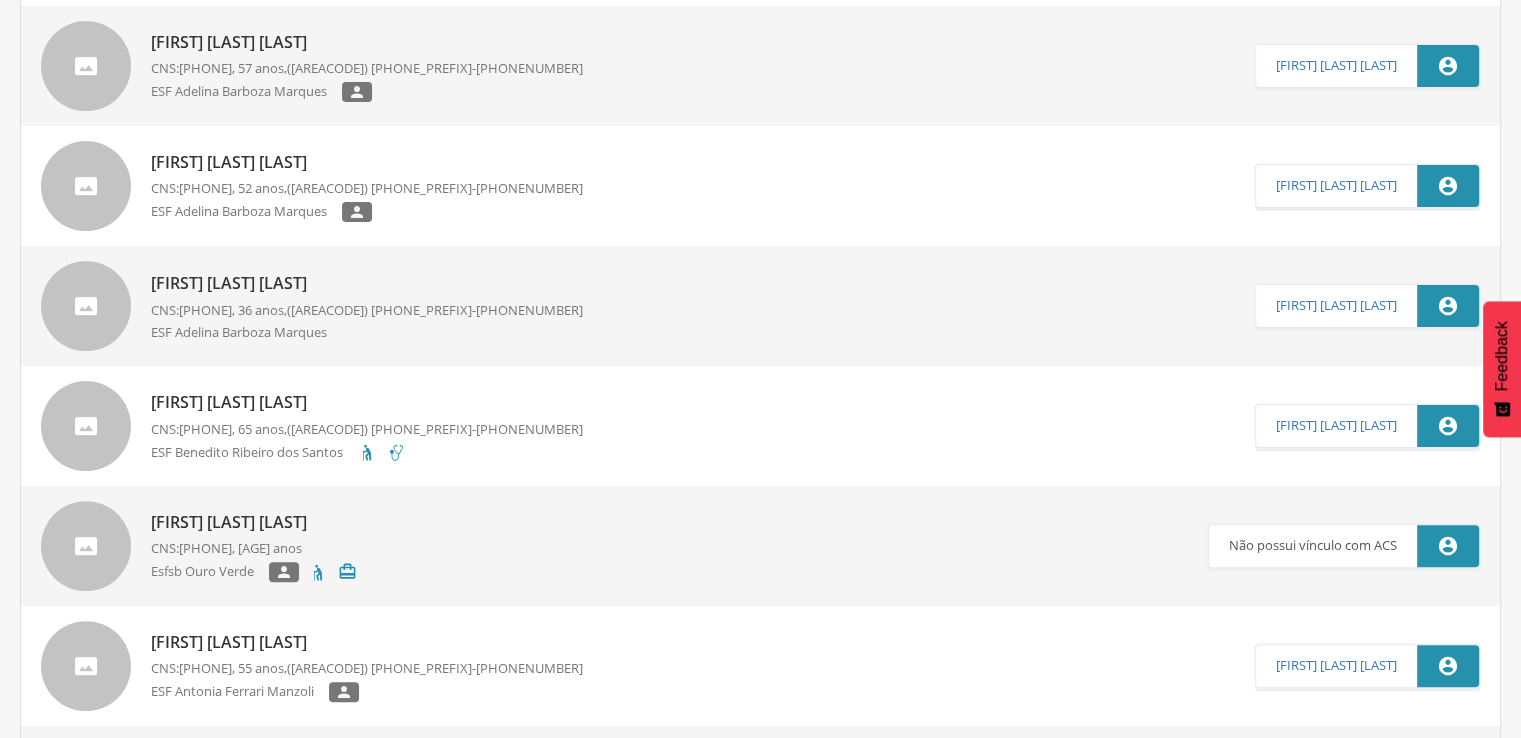 click on "Sivaldo da Silva CNS:  701 8092 2399 5375 , 81 anos Esfsb Ouro Verde  " at bounding box center (254, 546) 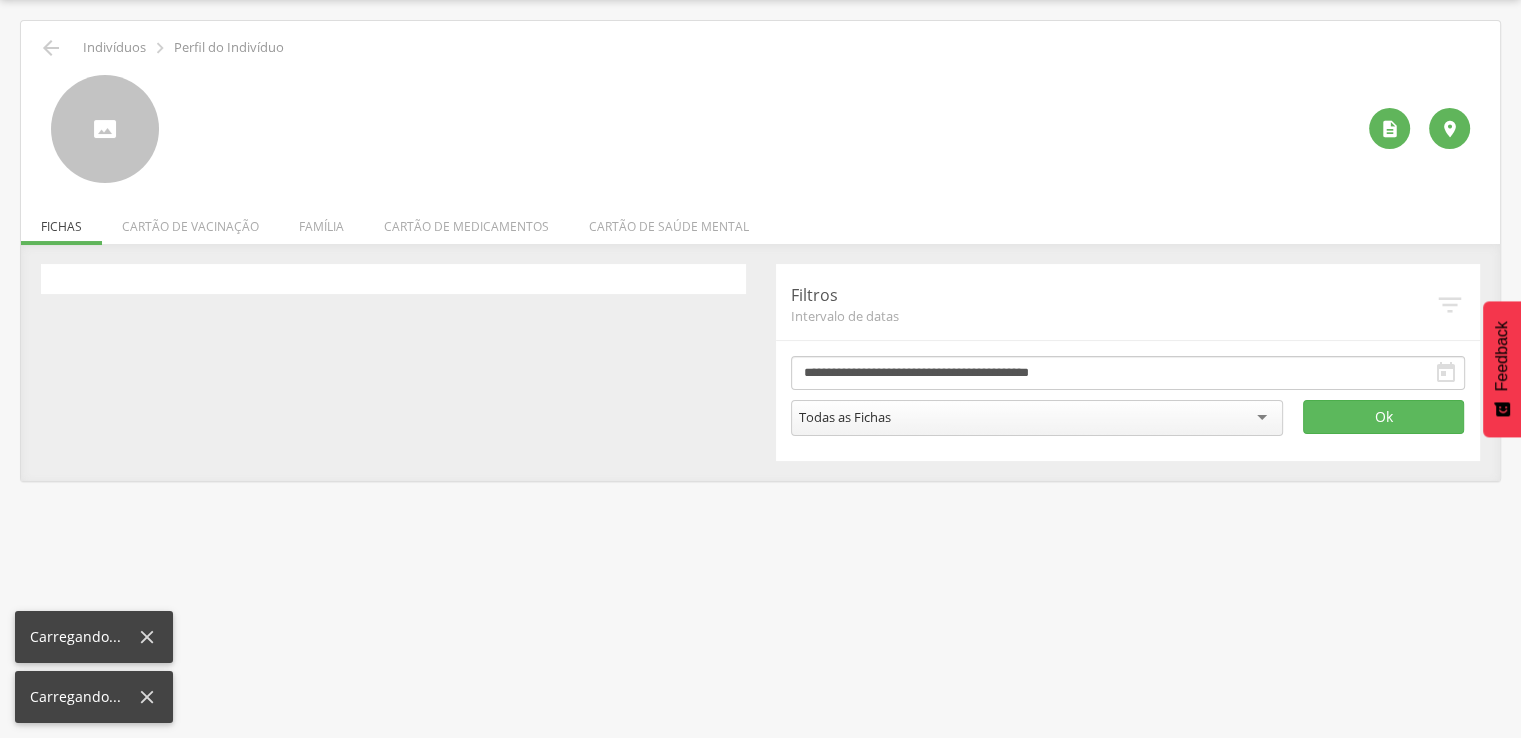 scroll, scrollTop: 60, scrollLeft: 0, axis: vertical 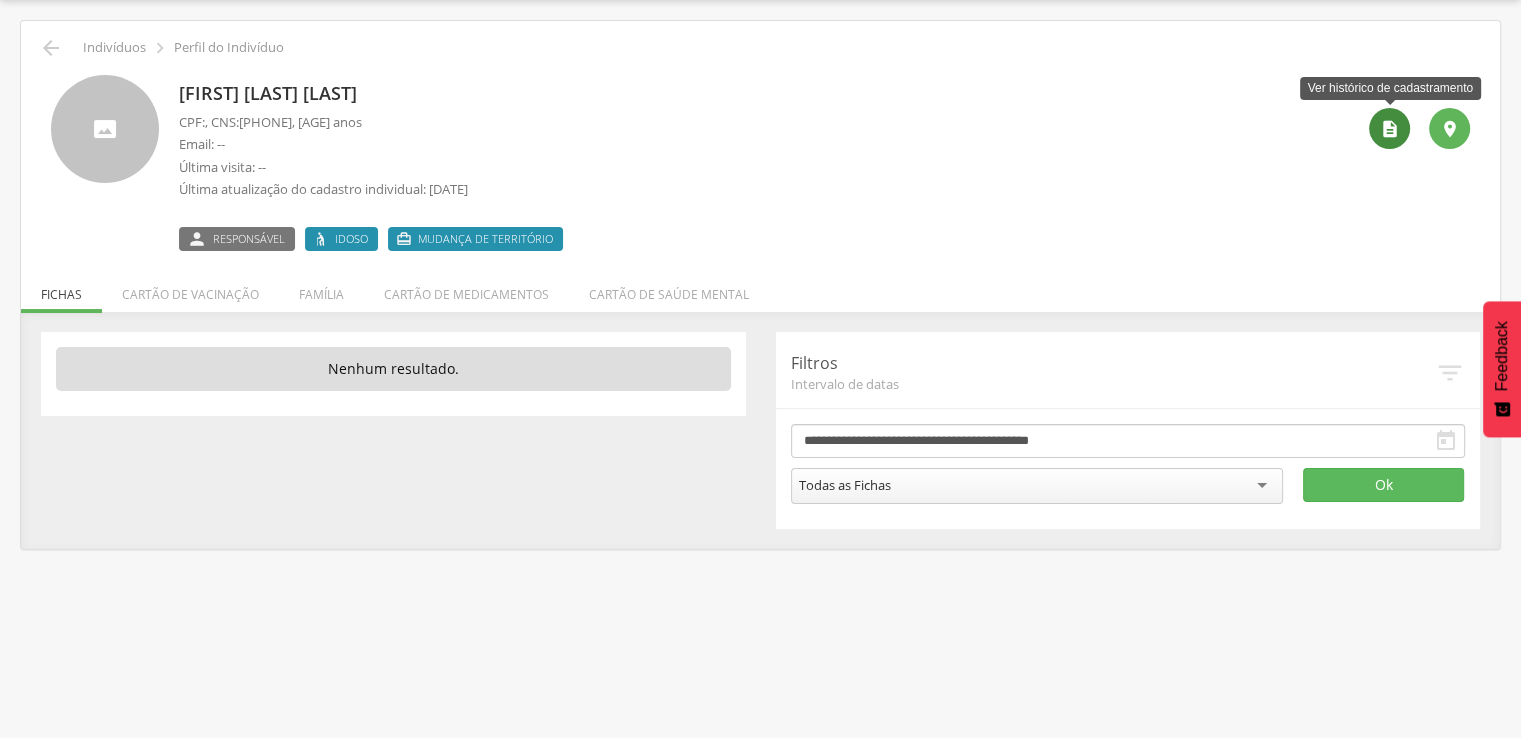 click on "" at bounding box center [1389, 128] 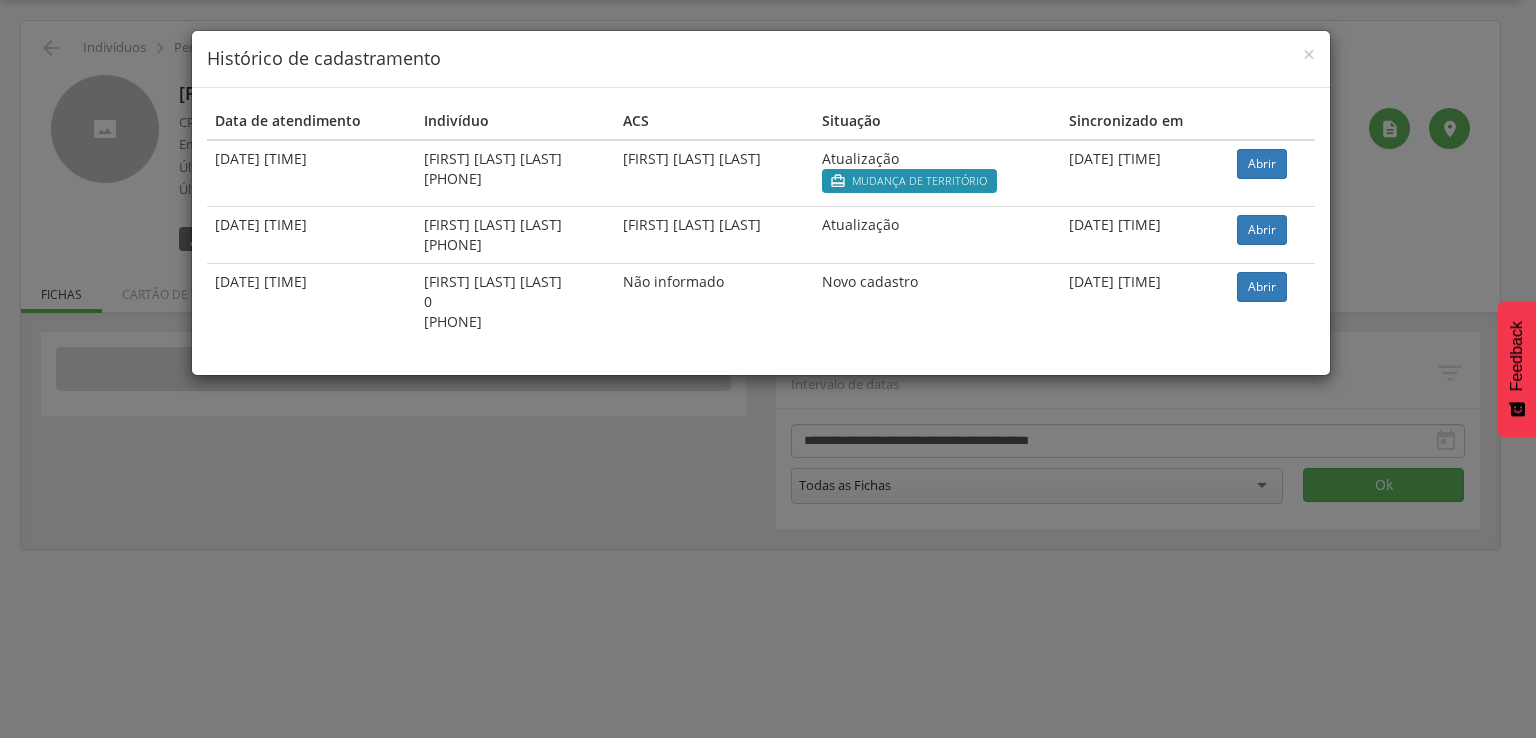 click on "×
Histórico de cadastramento
Data de atendimento
Indivíduo
ACS
Situação
Sincronizado em
30/06/2023 12:13
Sivaldo da Silva
701 8092 2399 5375
Marilene Souza da Silva
Atualização
   Mudança de território
30/06/2023 12:38
Abrir
25/11/2022 10:45
Sivaldo da Silva
701 8092 2399 5375
Marilene Souza da Silva
Atualização
28/11/2022 12:41
Abrir
09/06/2021 09:51
Sivaldo da Silva
0
701 8092 2399 5375
Não informado
Novo cadastro
01/11/2022 15:37
Abrir" at bounding box center [768, 369] 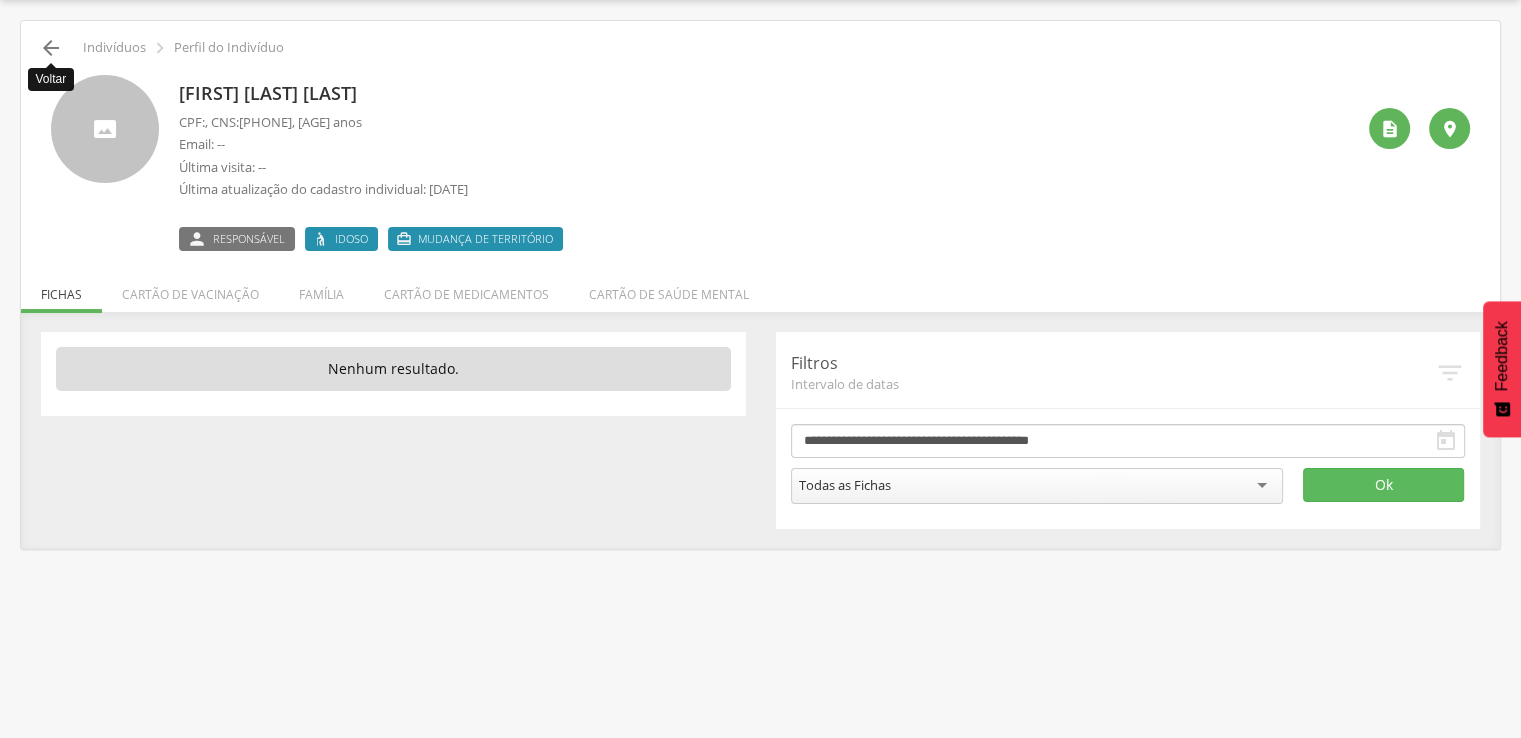 click on "" at bounding box center (51, 48) 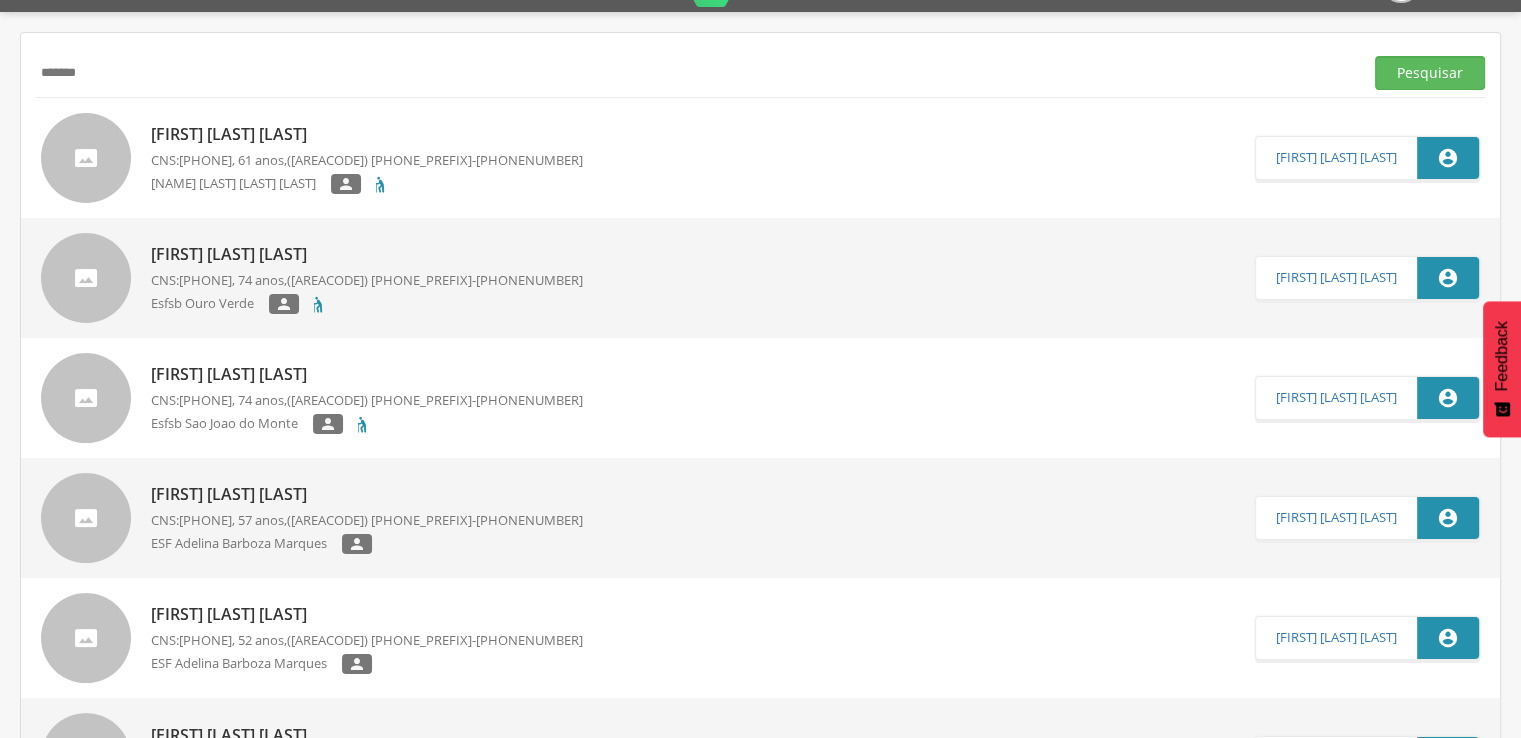 scroll, scrollTop: 0, scrollLeft: 0, axis: both 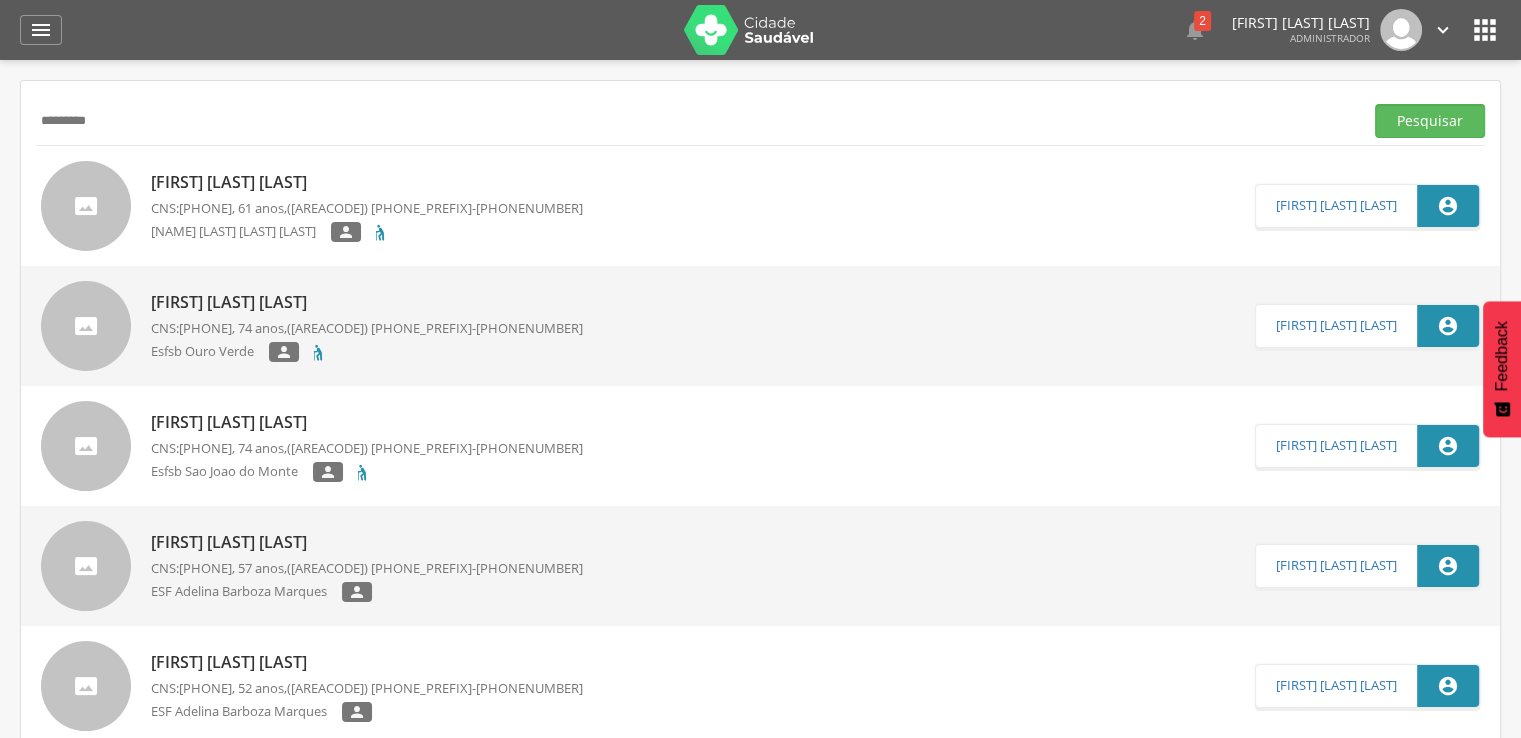 type on "*********" 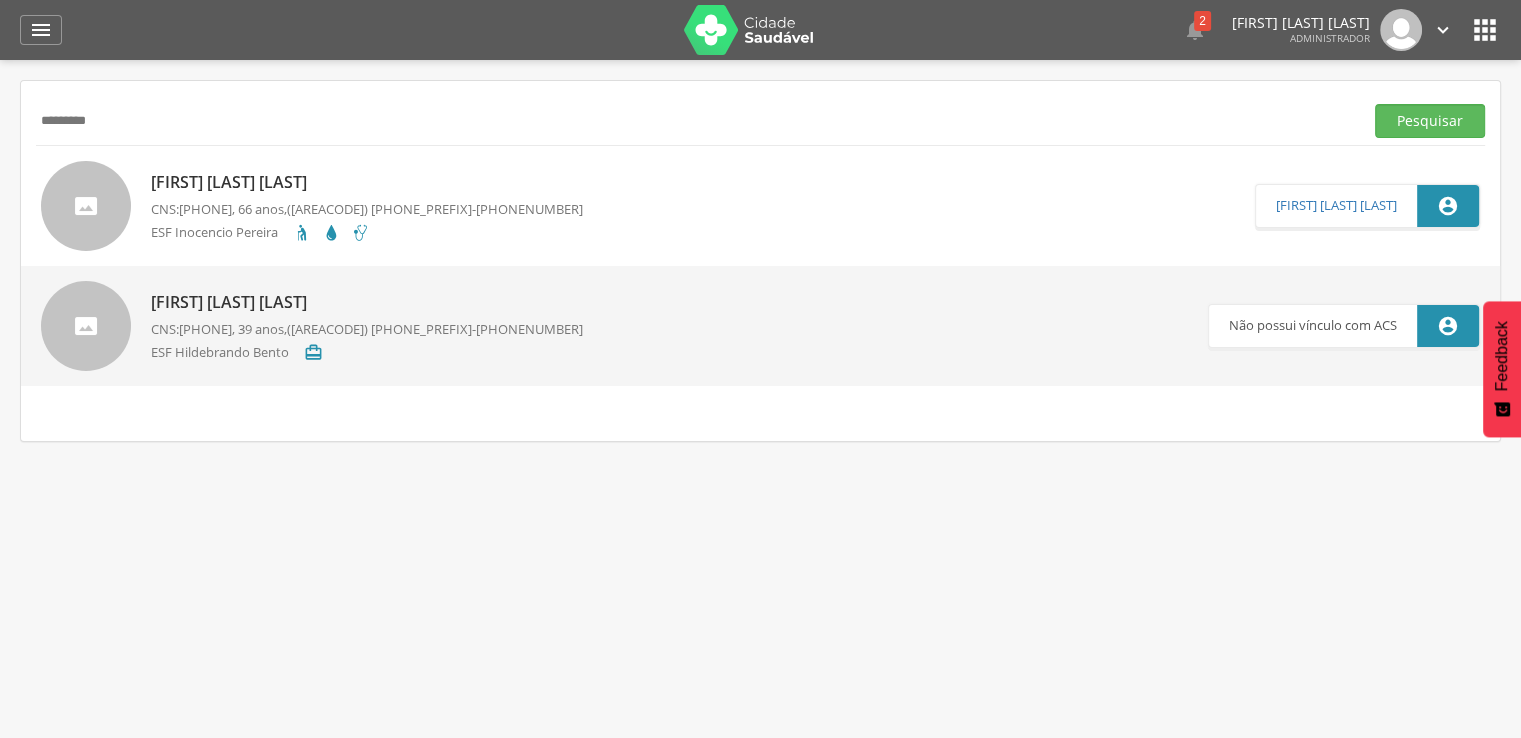click on "Sidivaldo Silva de Jesus" at bounding box center [367, 302] 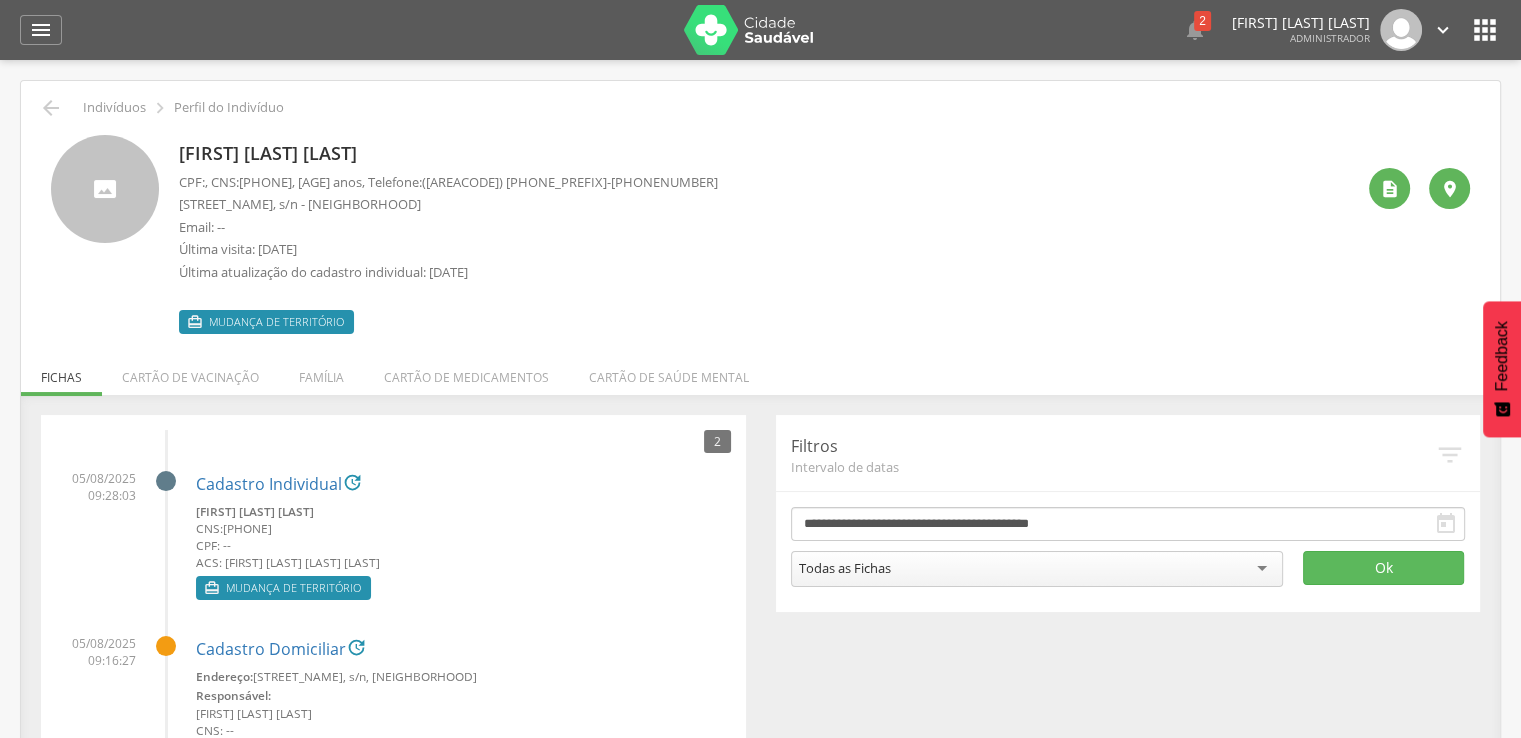 drag, startPoint x: 525, startPoint y: 283, endPoint x: 635, endPoint y: 593, distance: 328.93768 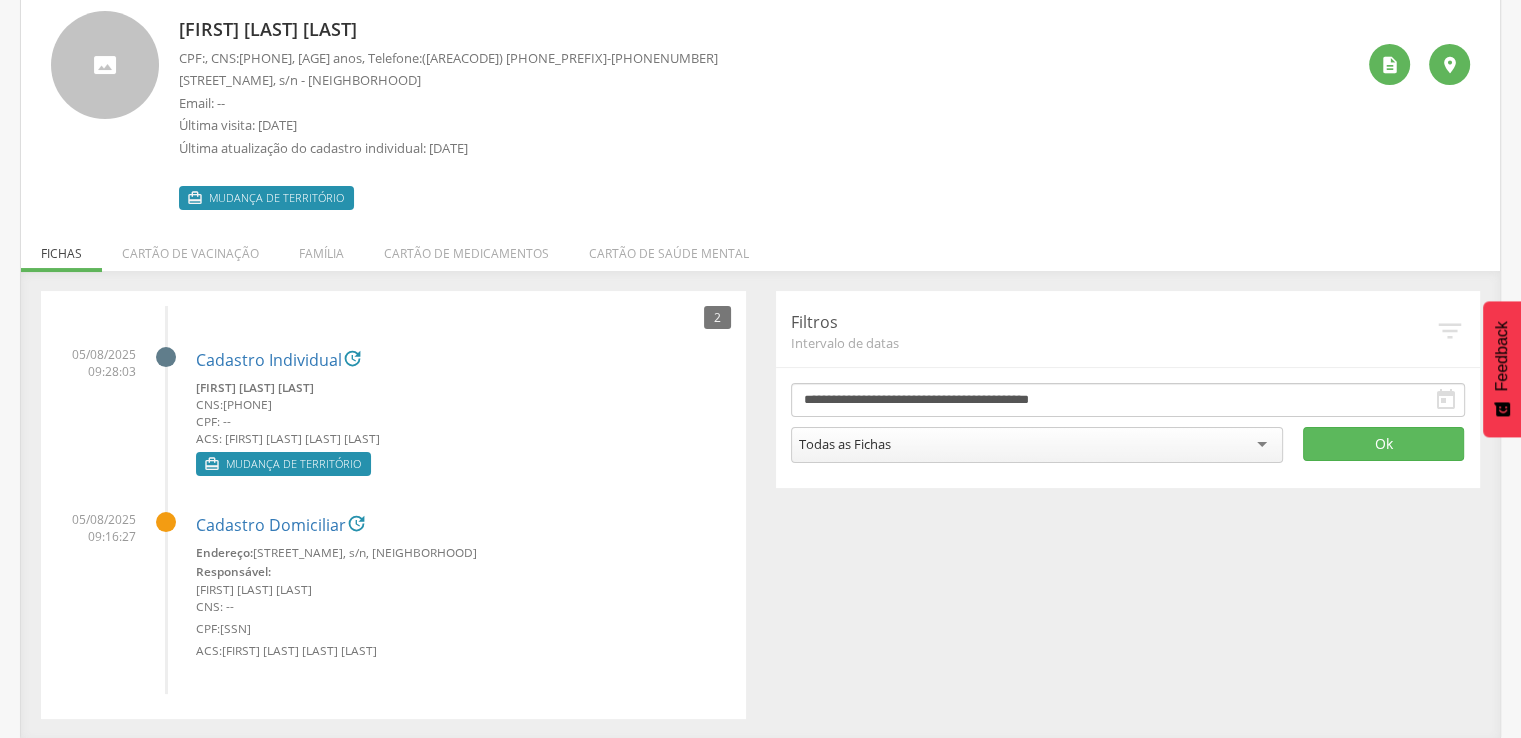 scroll, scrollTop: 125, scrollLeft: 0, axis: vertical 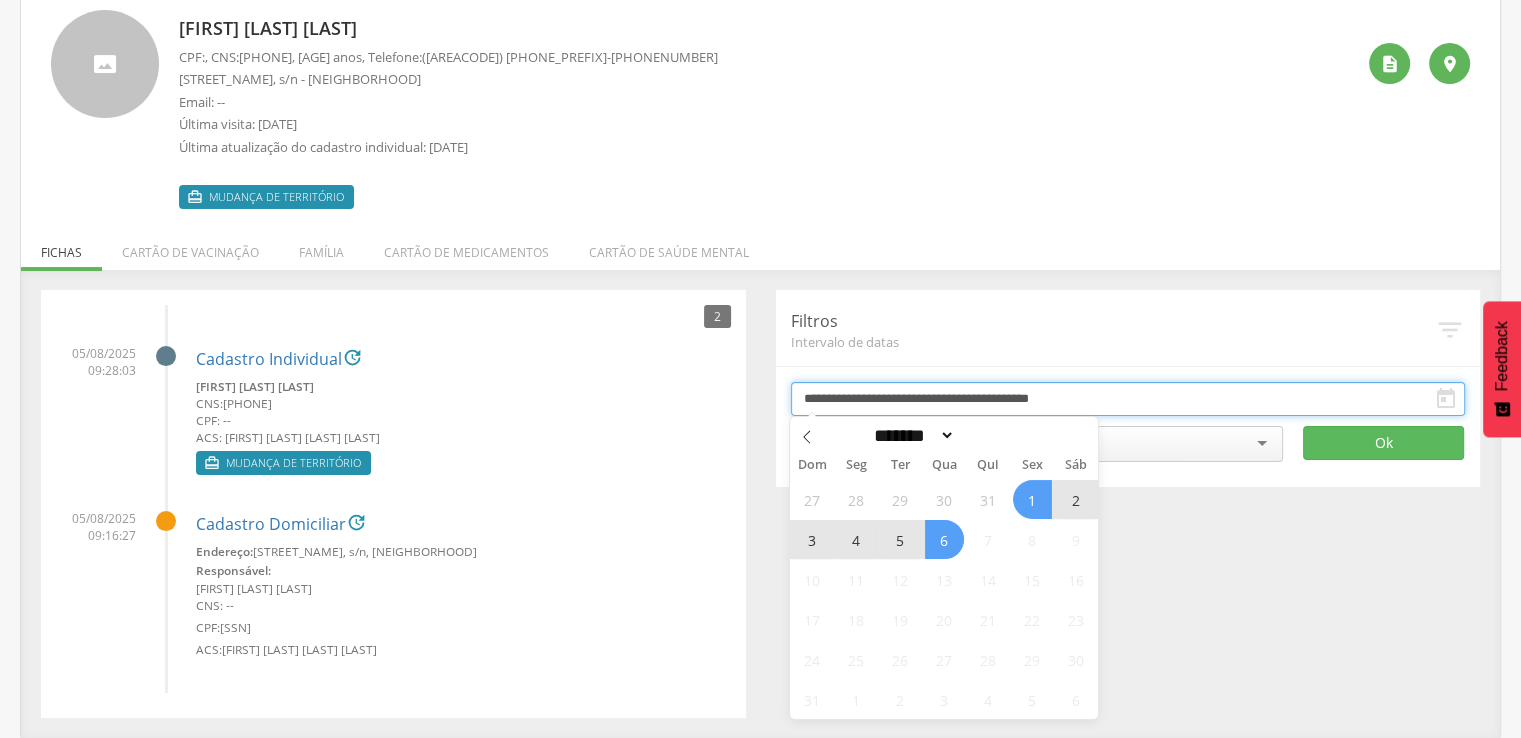 click on "**********" at bounding box center [1128, 399] 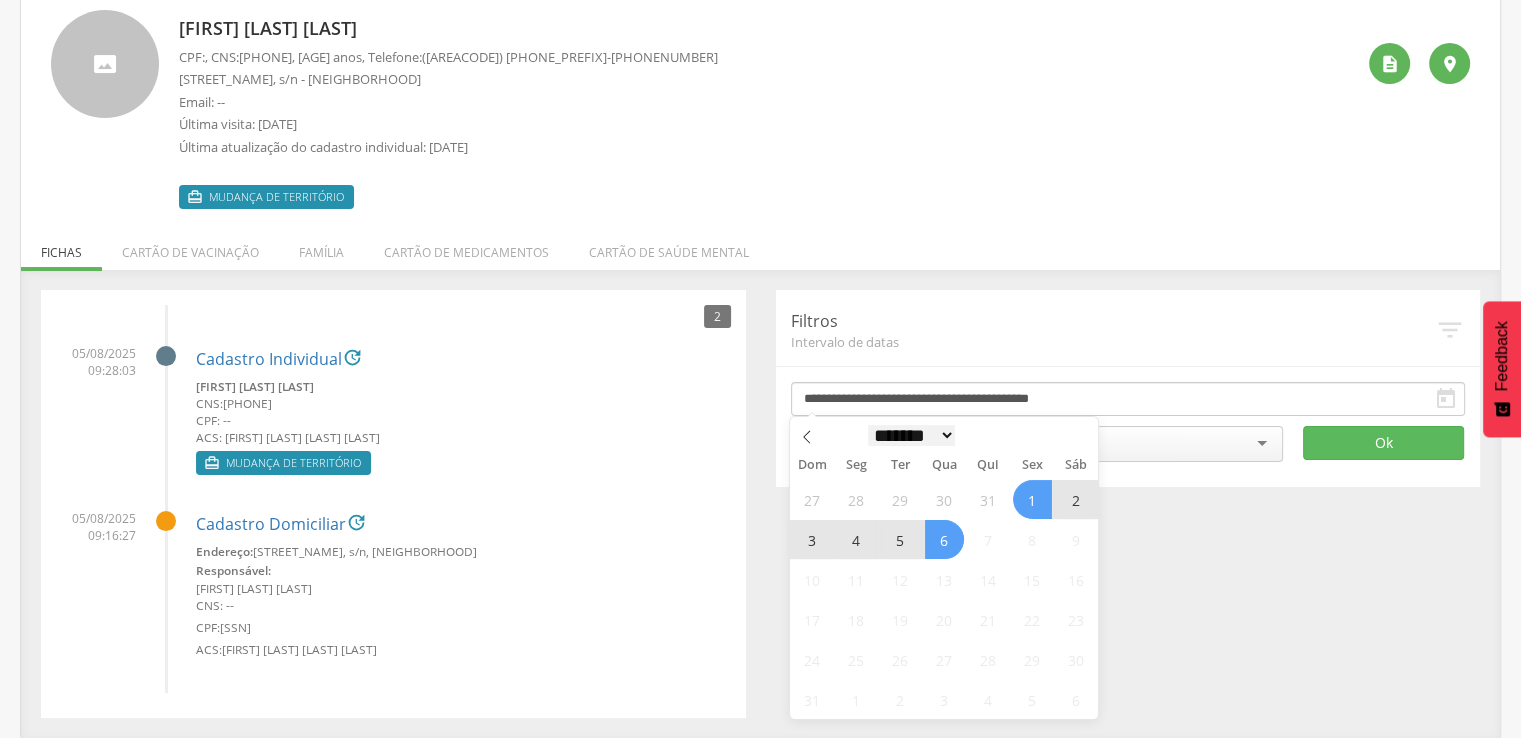 click on "******* ********* ***** ***** **** ***** ***** ******" at bounding box center [912, 435] 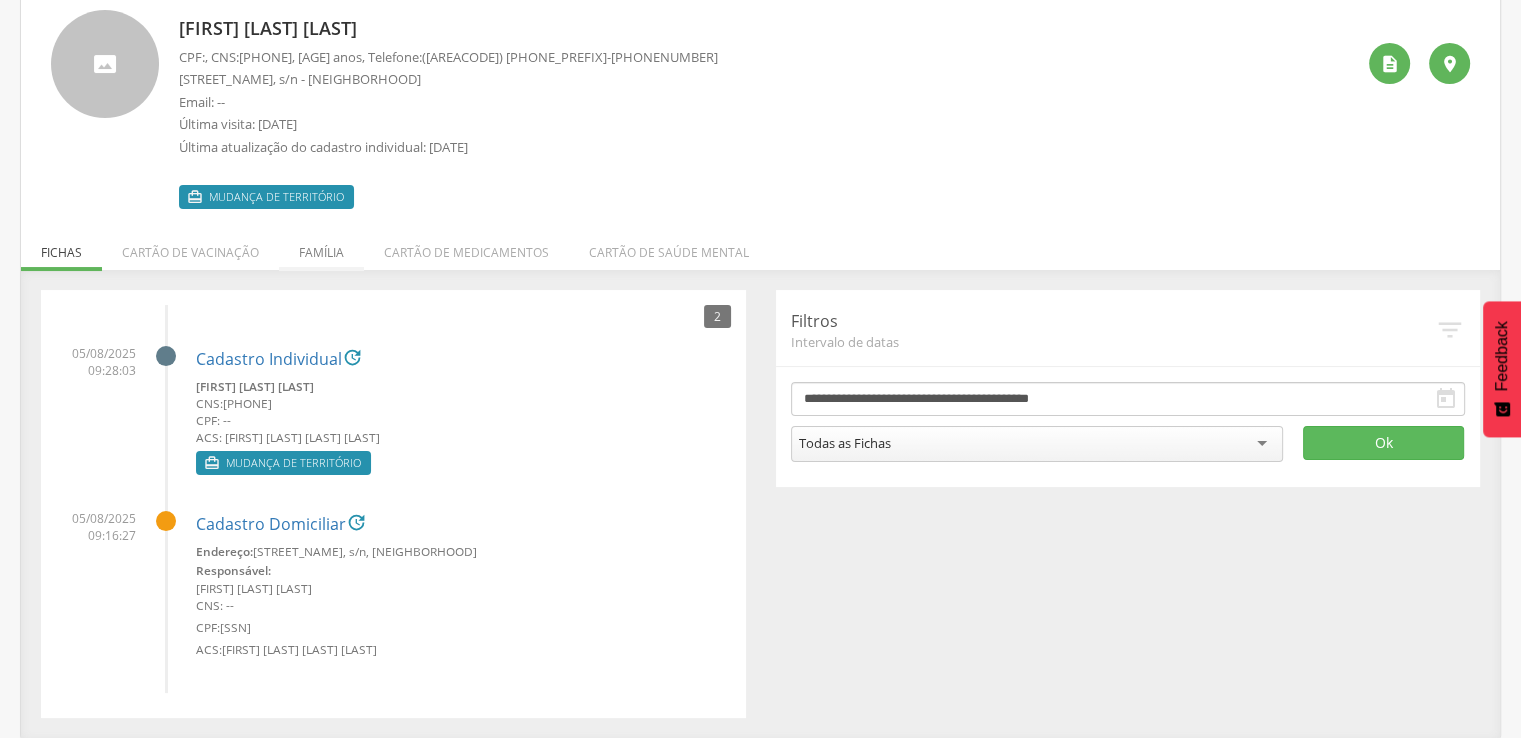 click on "Família" at bounding box center (321, 247) 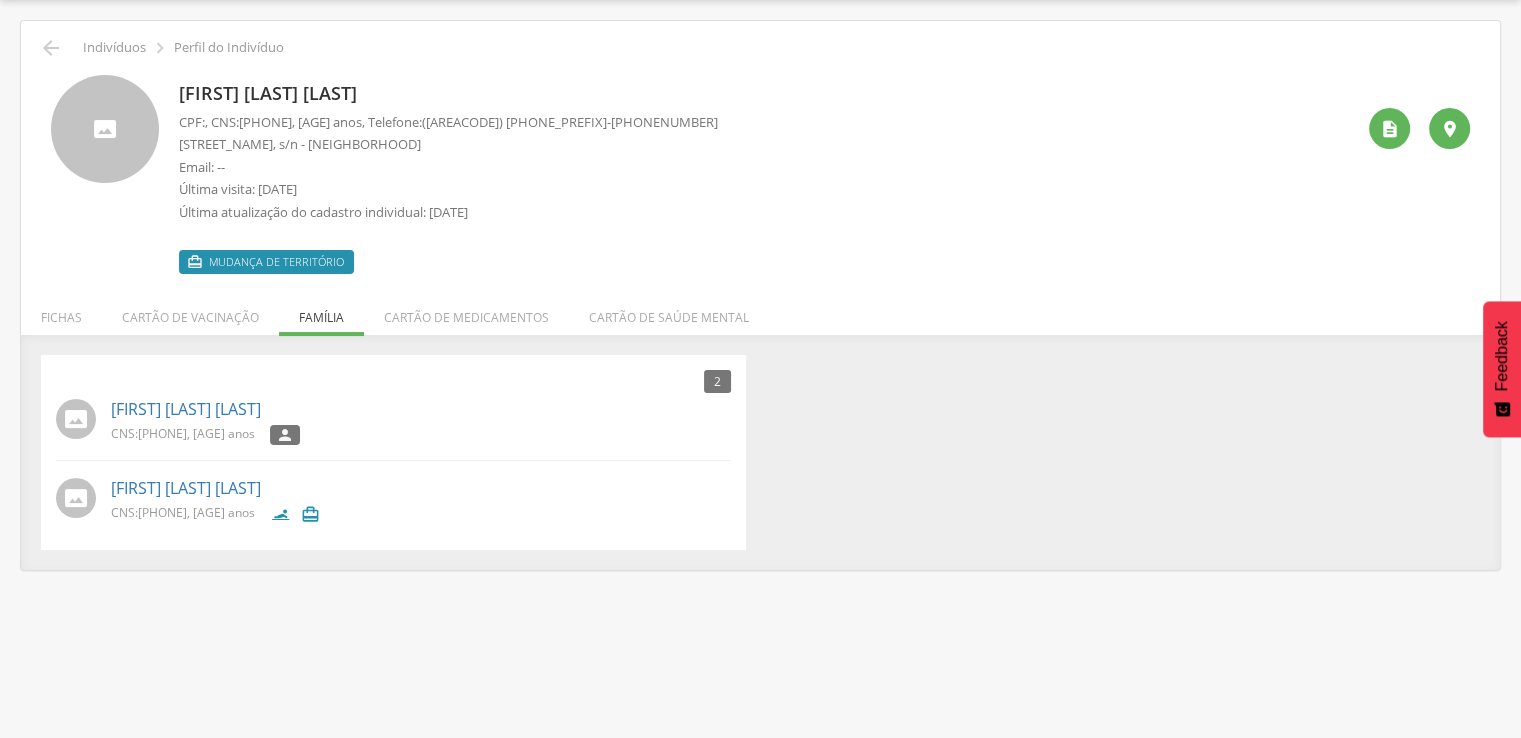 scroll, scrollTop: 0, scrollLeft: 0, axis: both 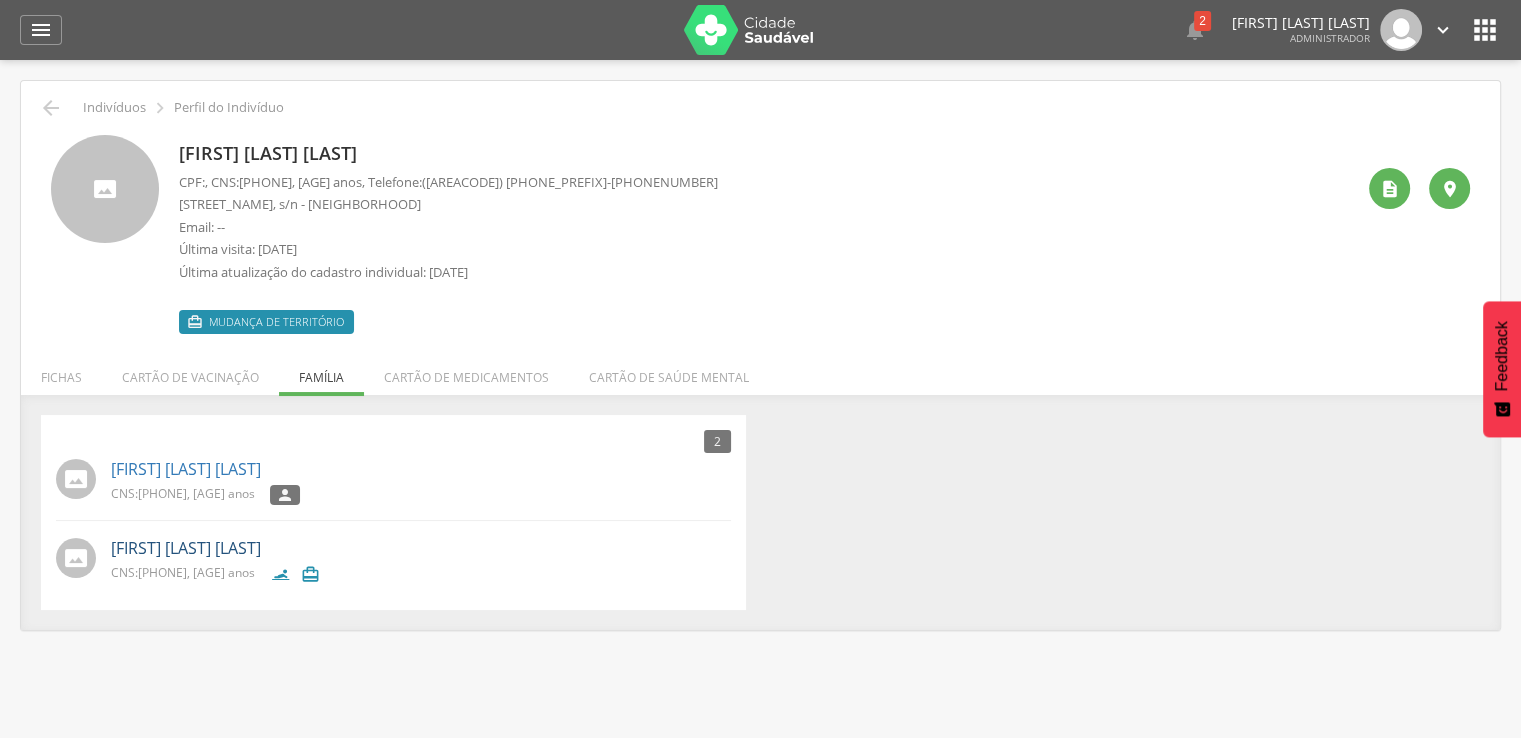 click on "Ana Júlia Galesso de Jesus" at bounding box center (186, 548) 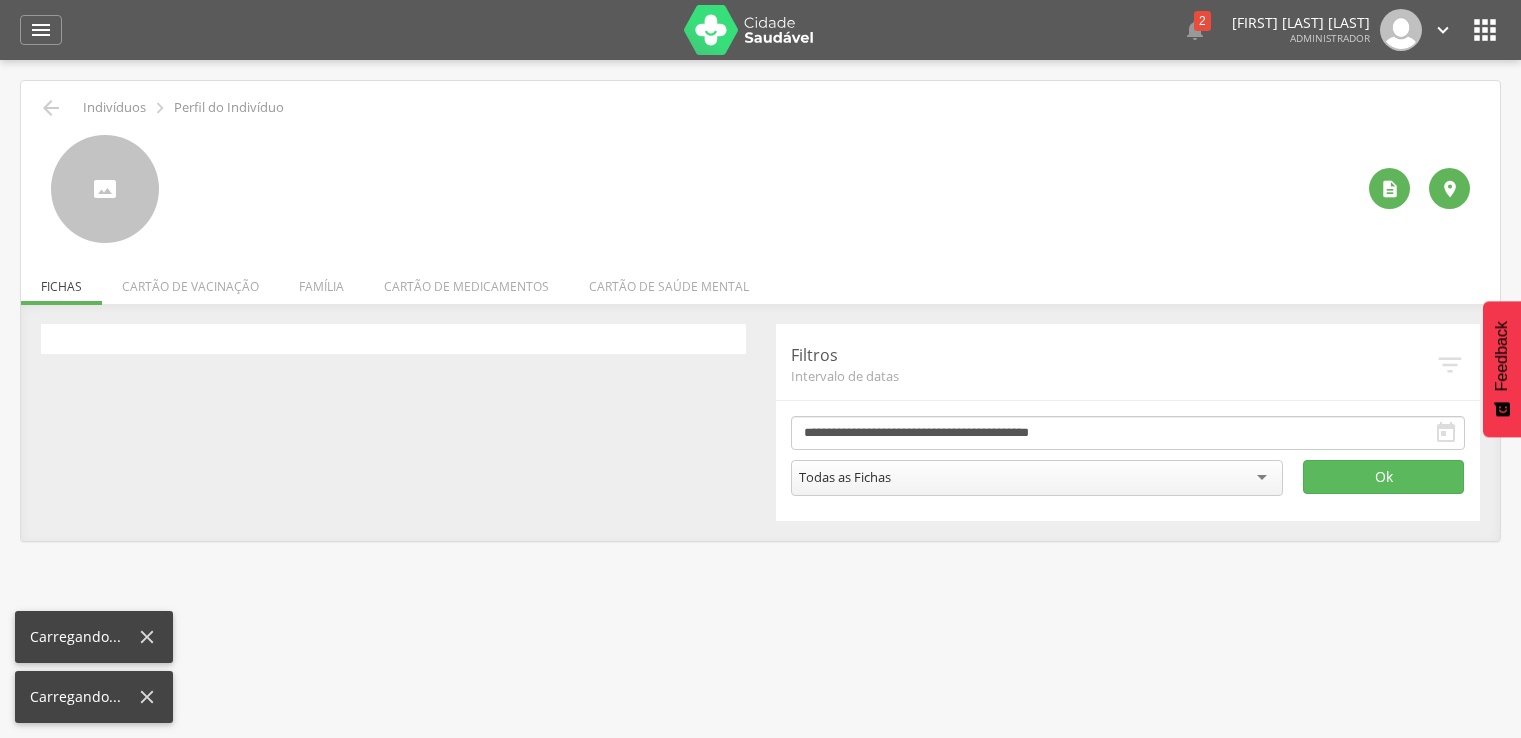 scroll, scrollTop: 0, scrollLeft: 0, axis: both 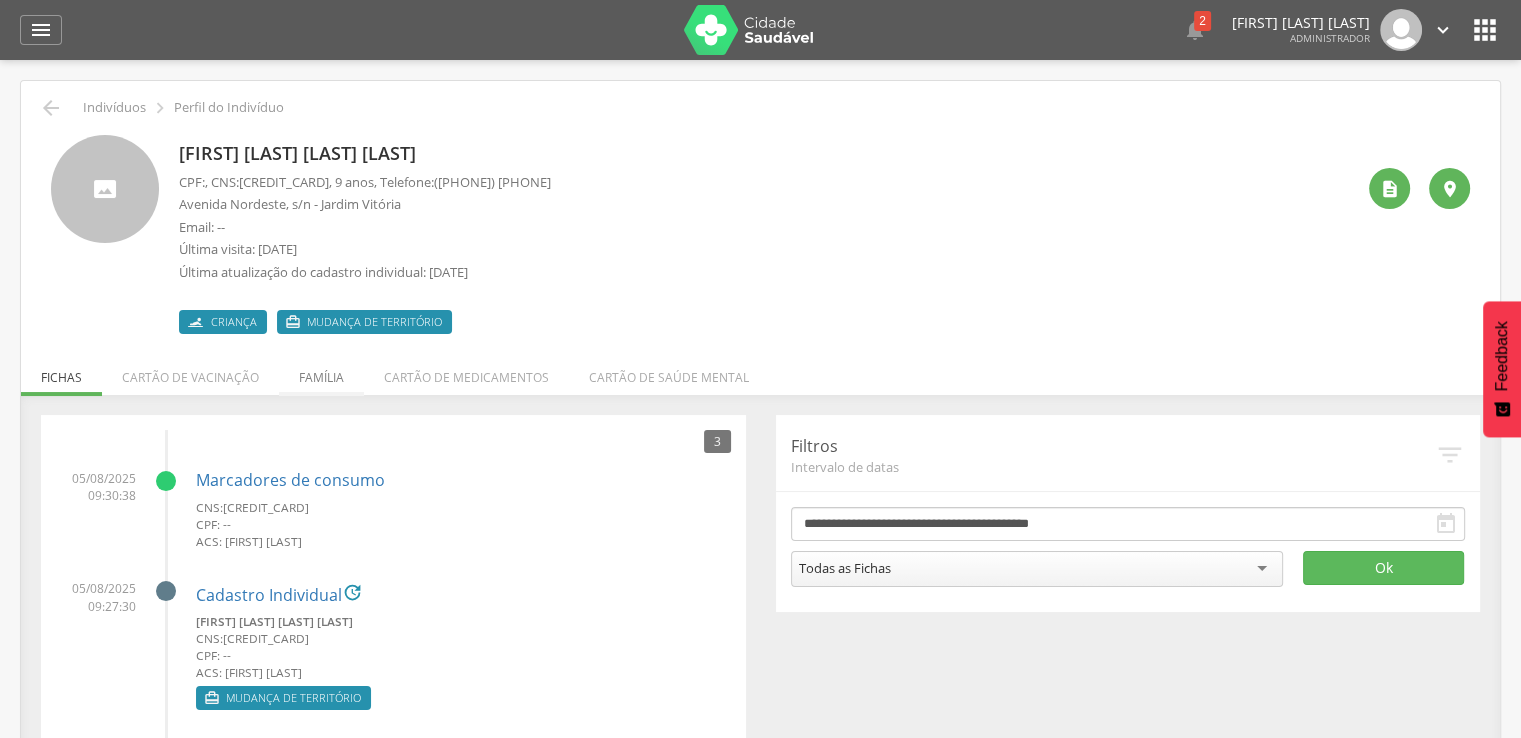 click on "Família" at bounding box center (321, 372) 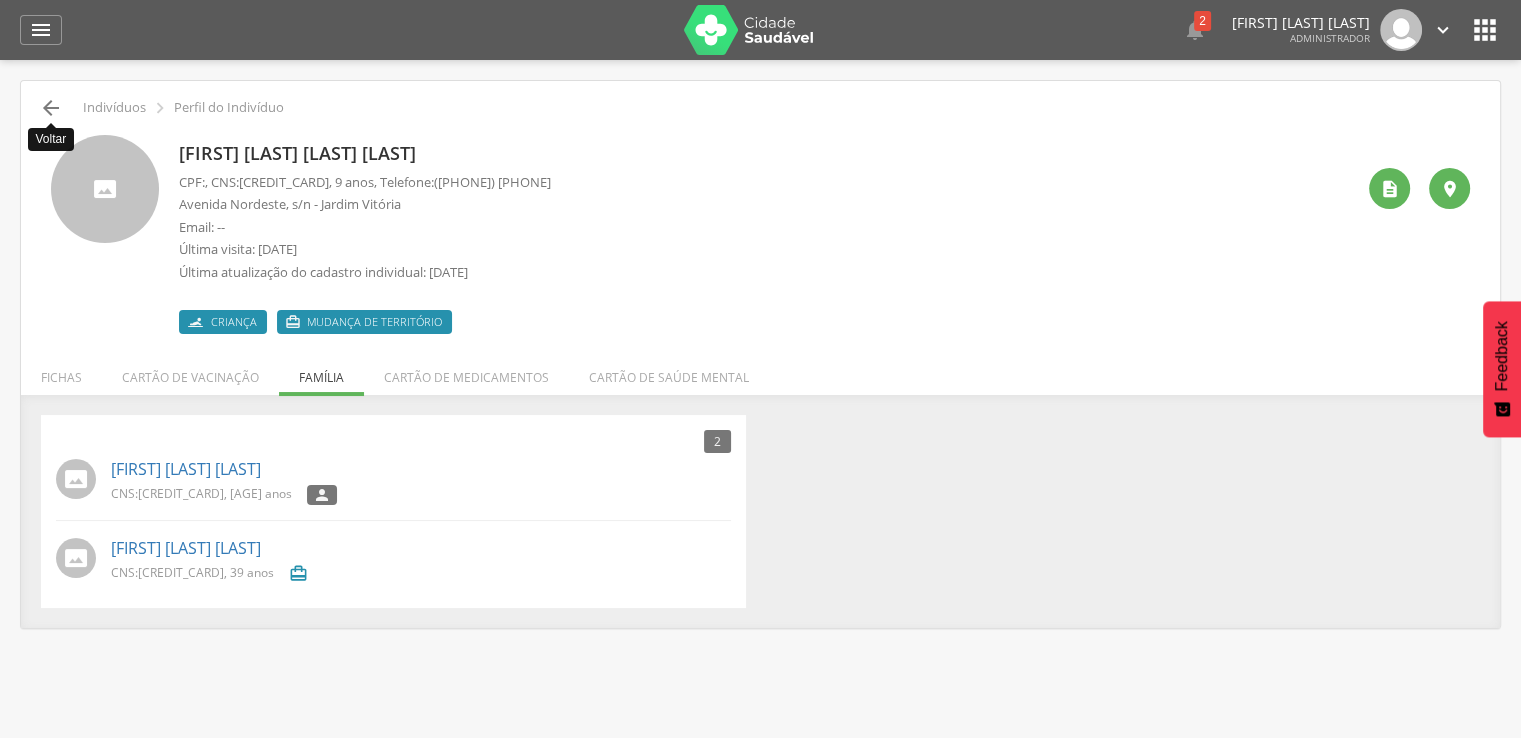 click on "" at bounding box center (51, 108) 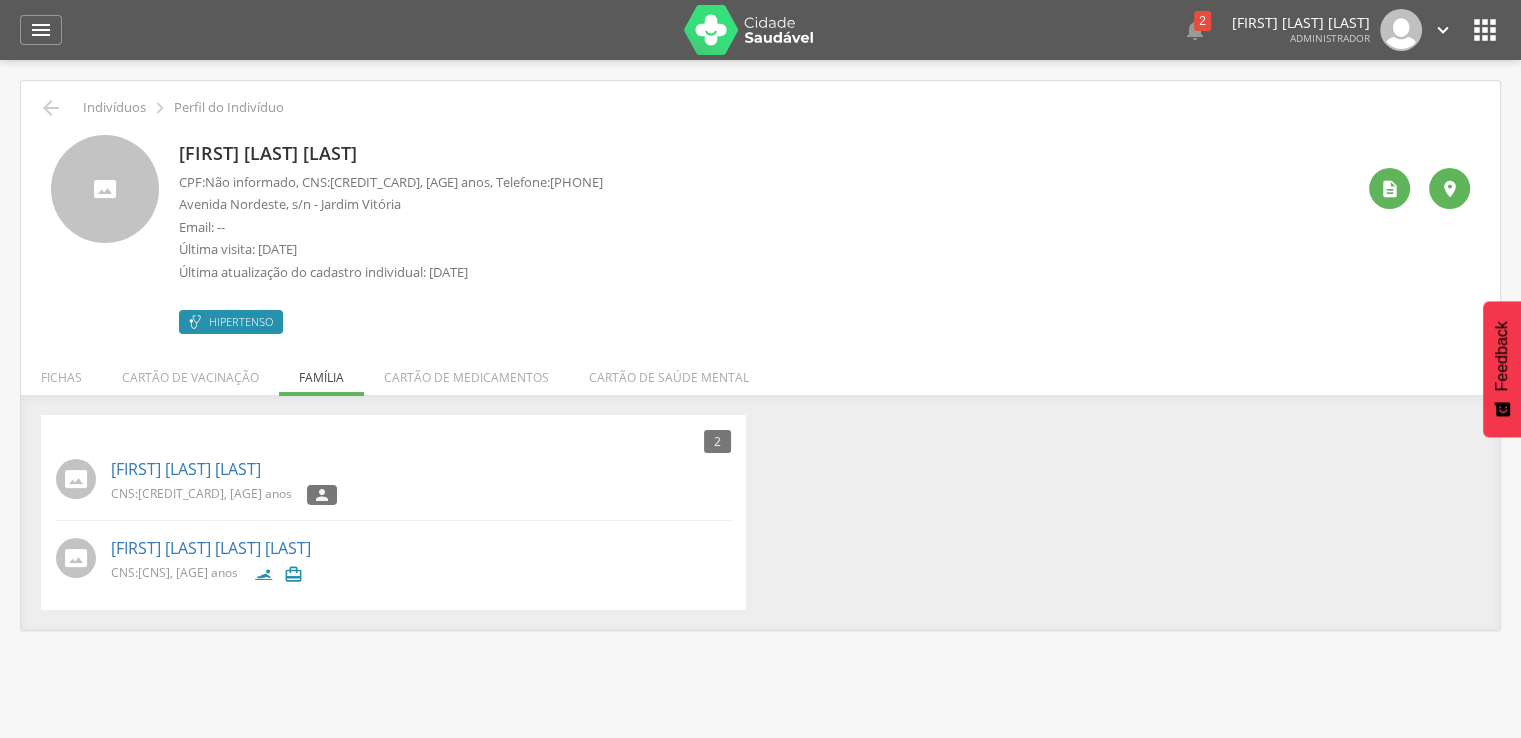 click on "
Indivíduos

Perfil do Indivíduo" at bounding box center (760, 108) 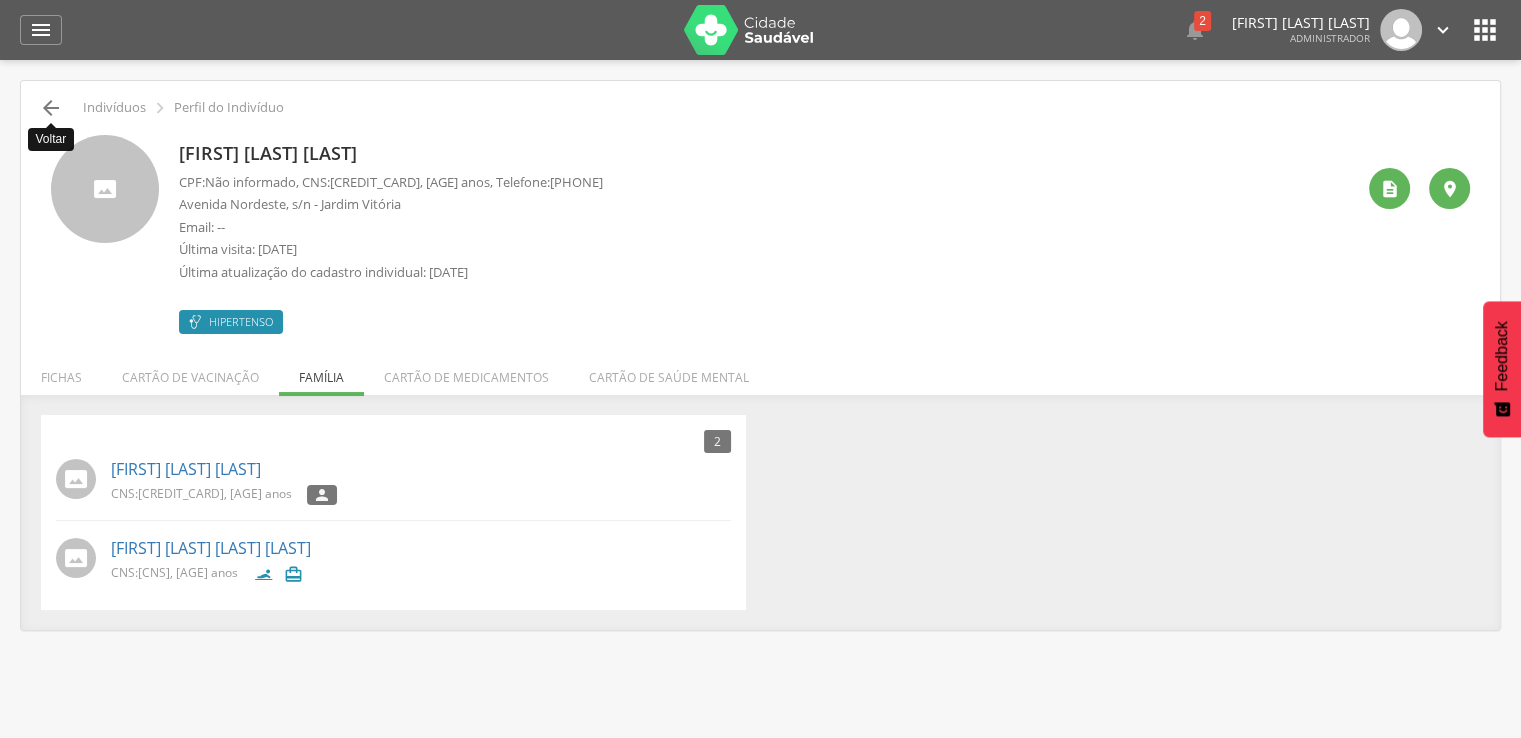click on "" at bounding box center (51, 108) 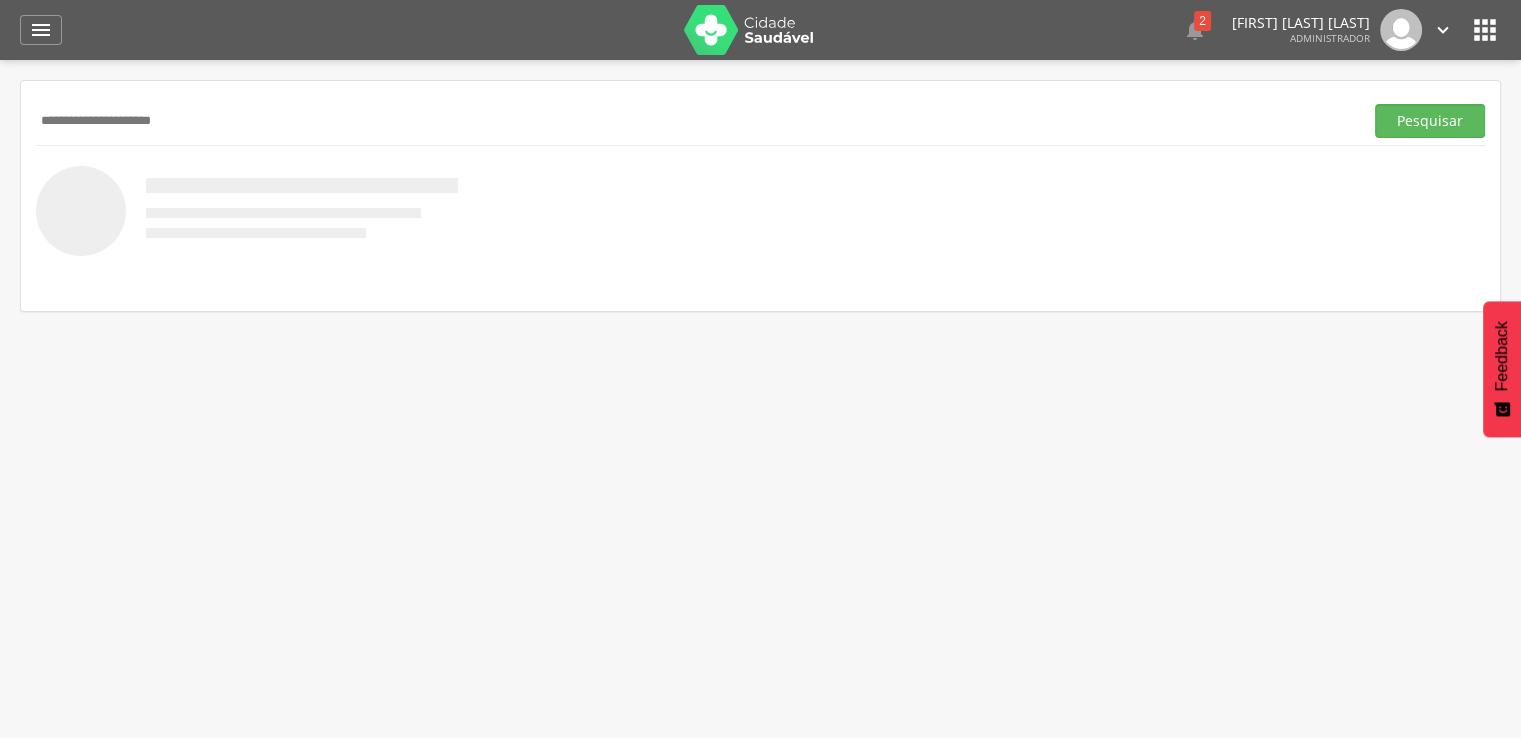 type on "**********" 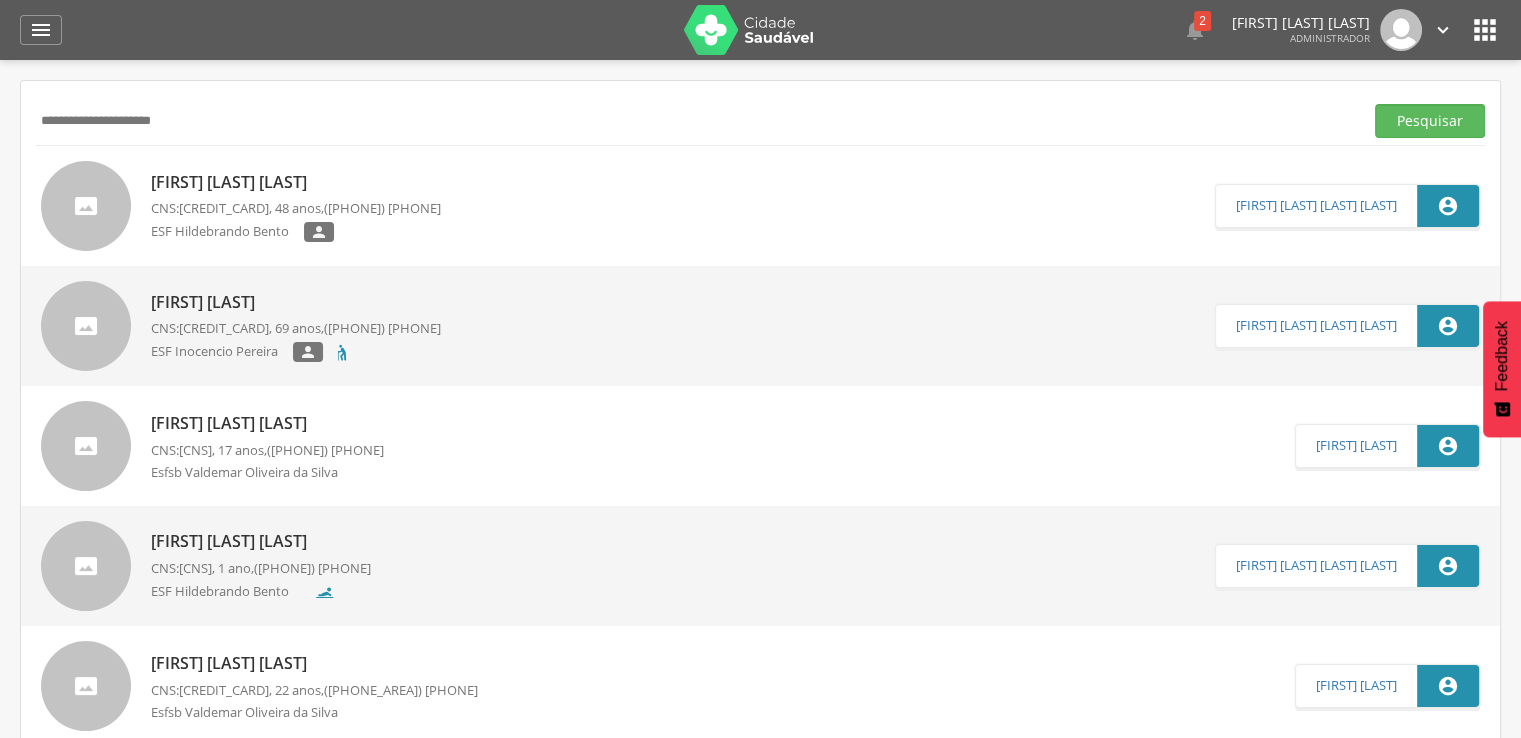 click on "Pedro Miranda Ferreira" at bounding box center (296, 182) 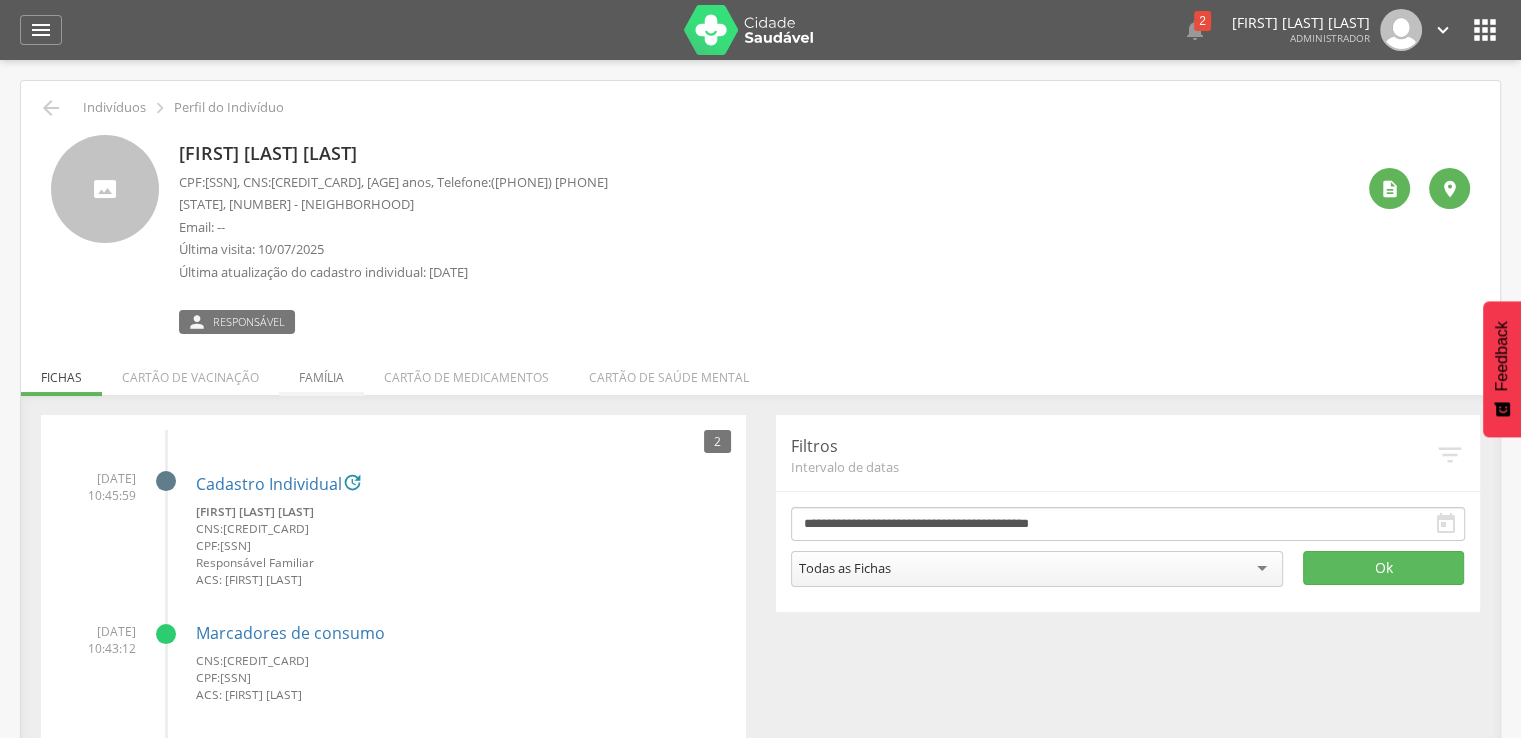 click on "Família" at bounding box center (321, 372) 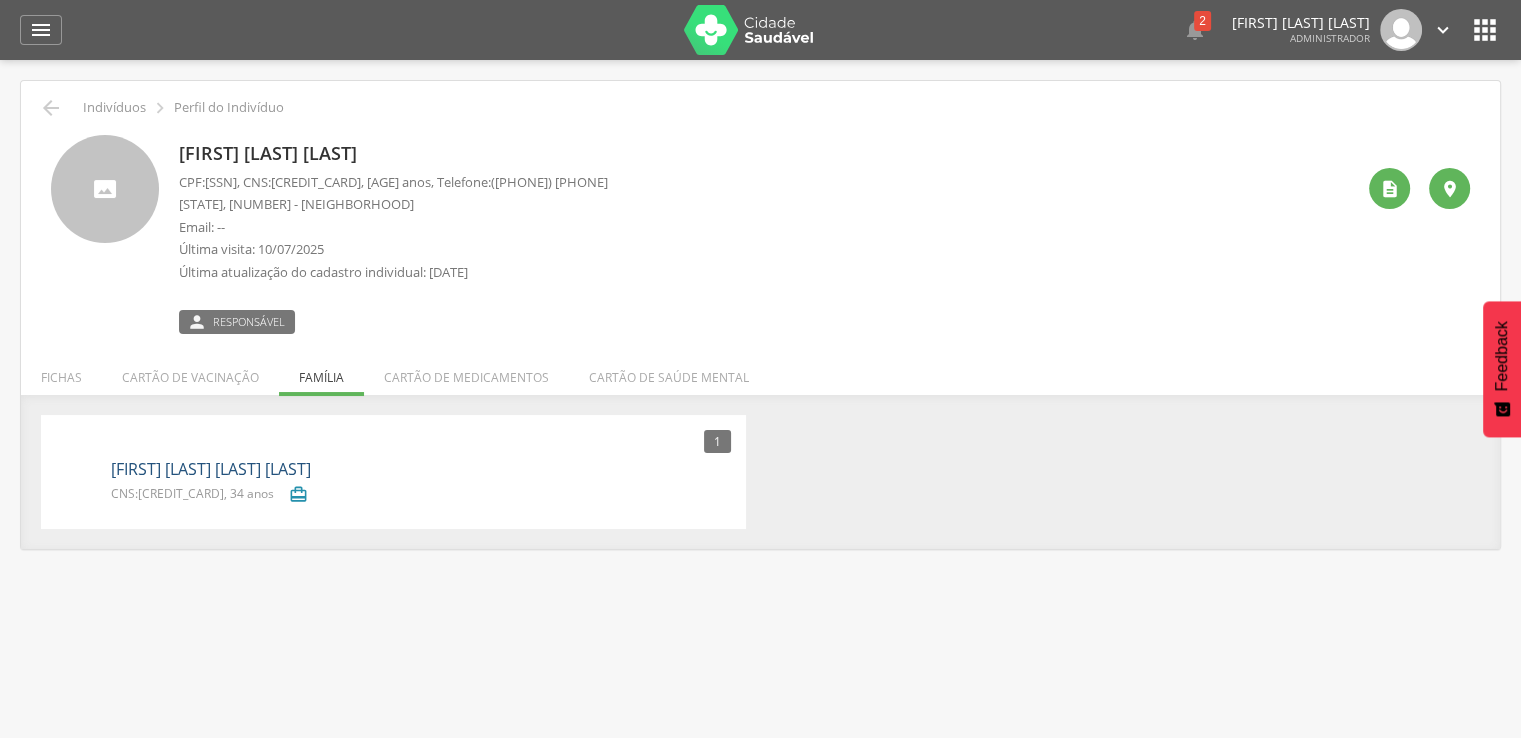 click on "Maria Aparecida de Jesus Silva" at bounding box center (211, 469) 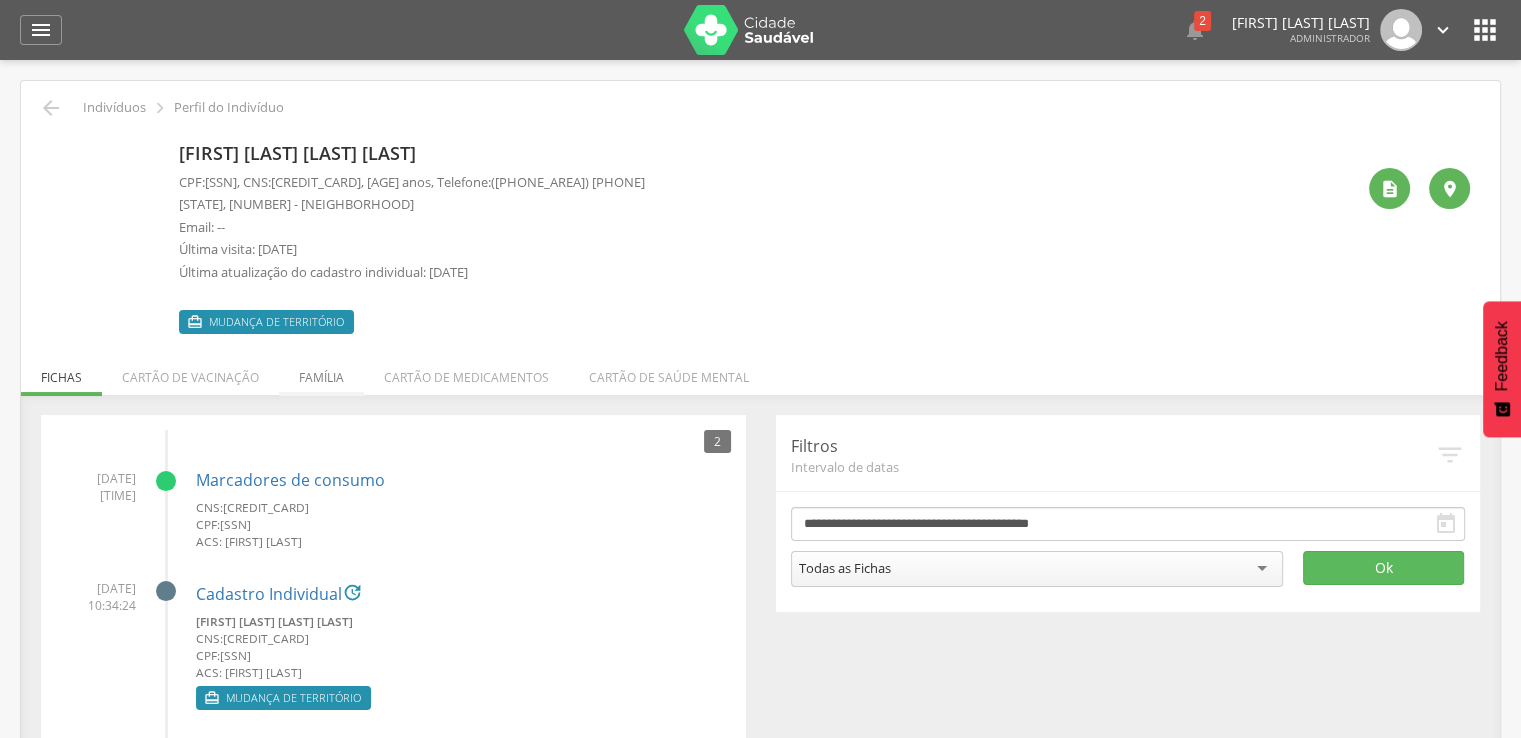 click on "Família" at bounding box center [321, 372] 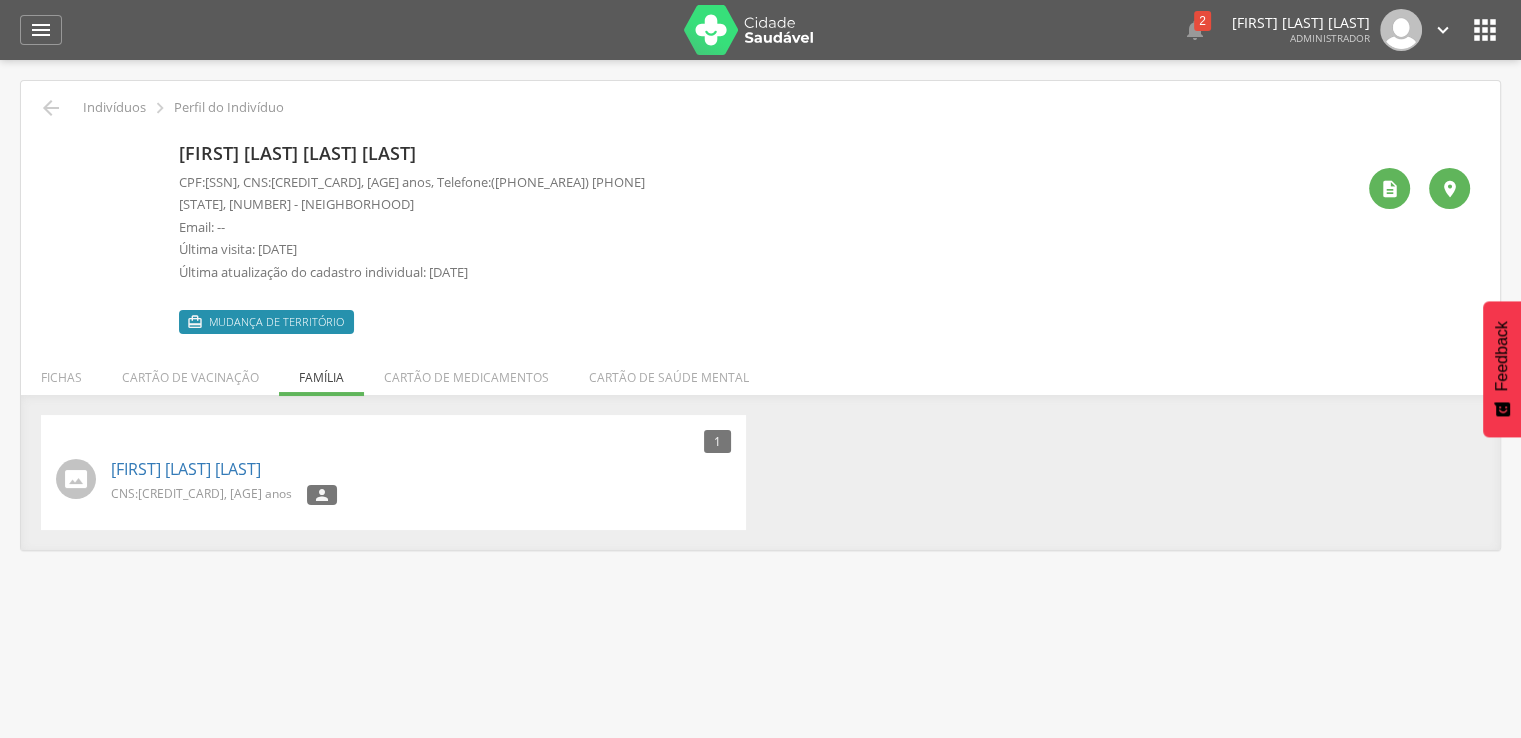 click on "Pedro Miranda Ferreira" at bounding box center (421, 469) 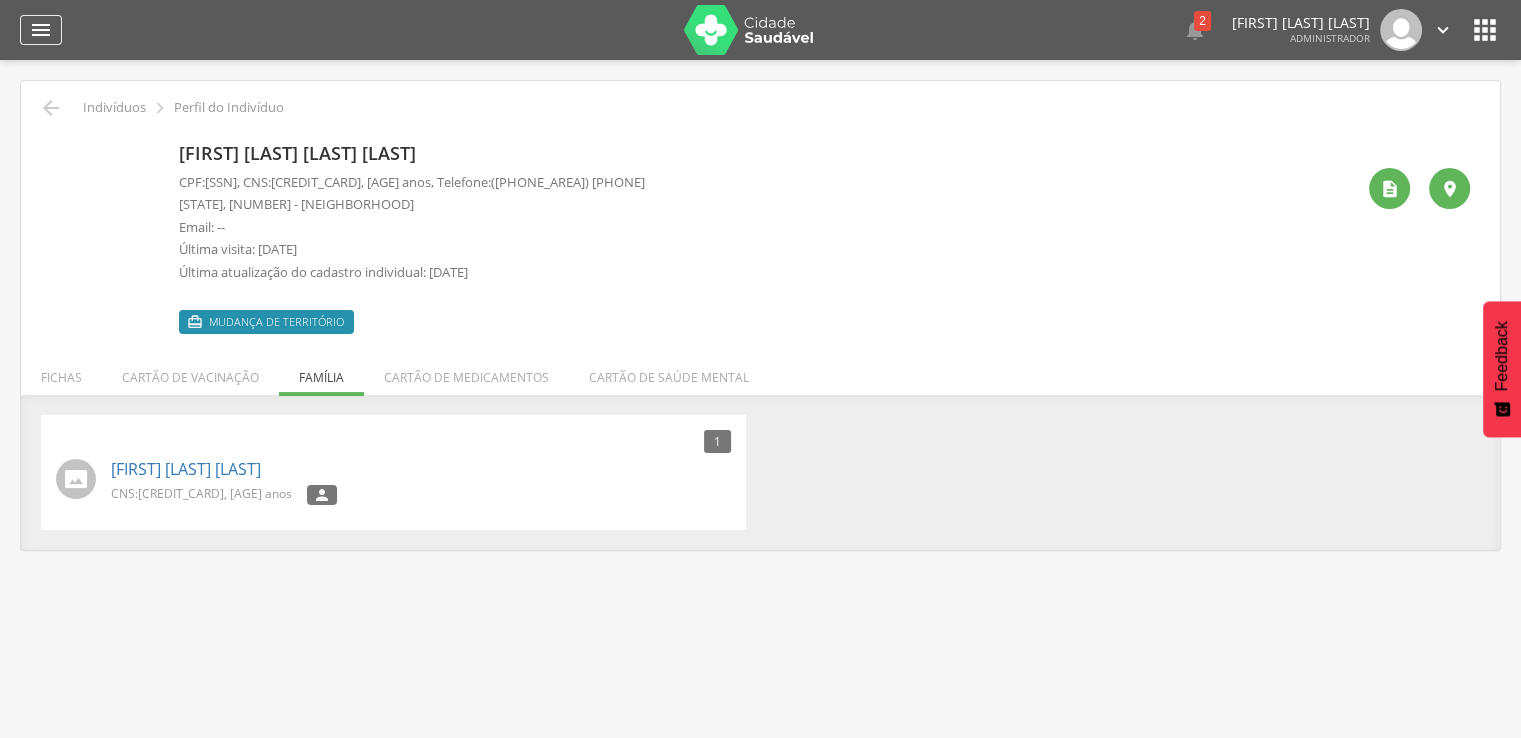click on "" at bounding box center [41, 30] 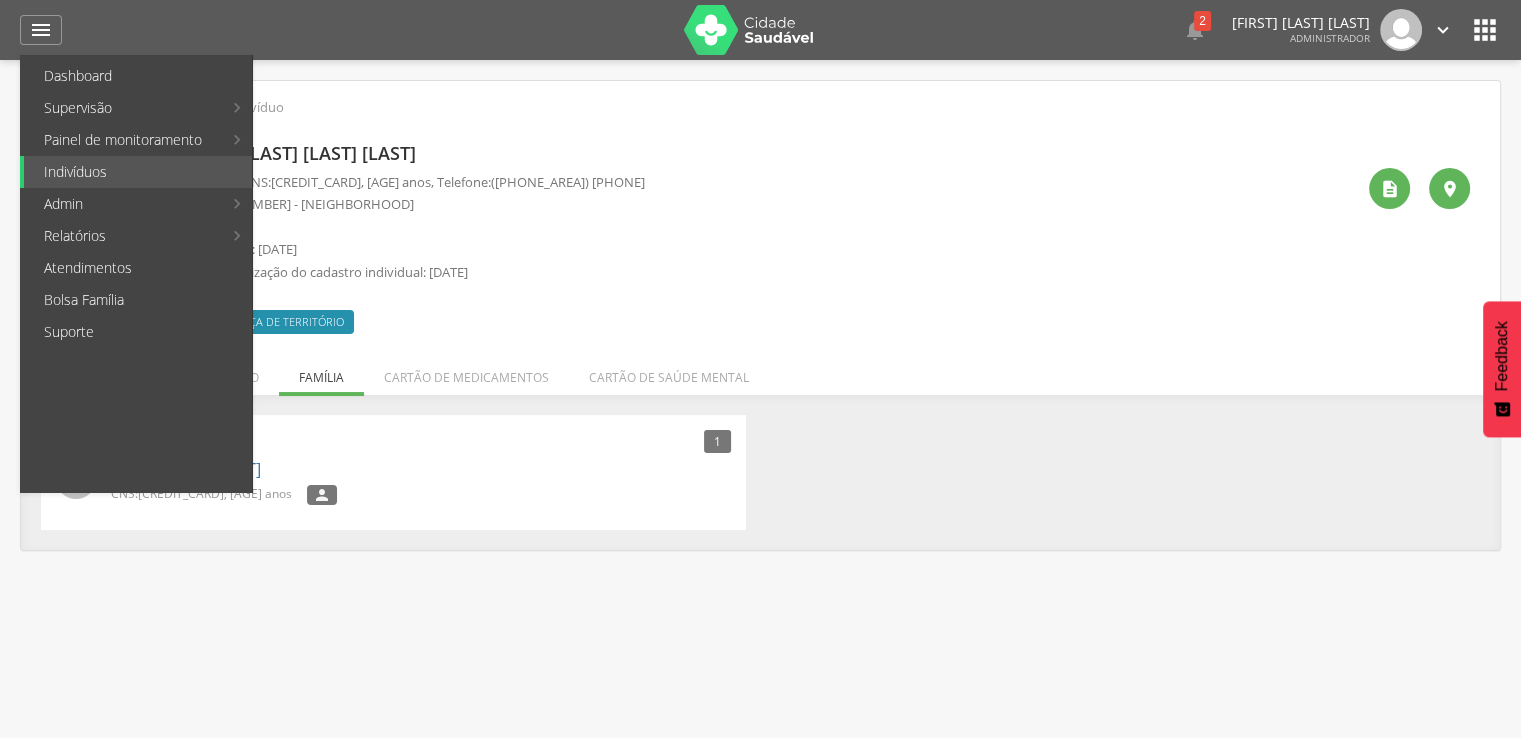 click on "(73) 99868-6531" at bounding box center [568, 182] 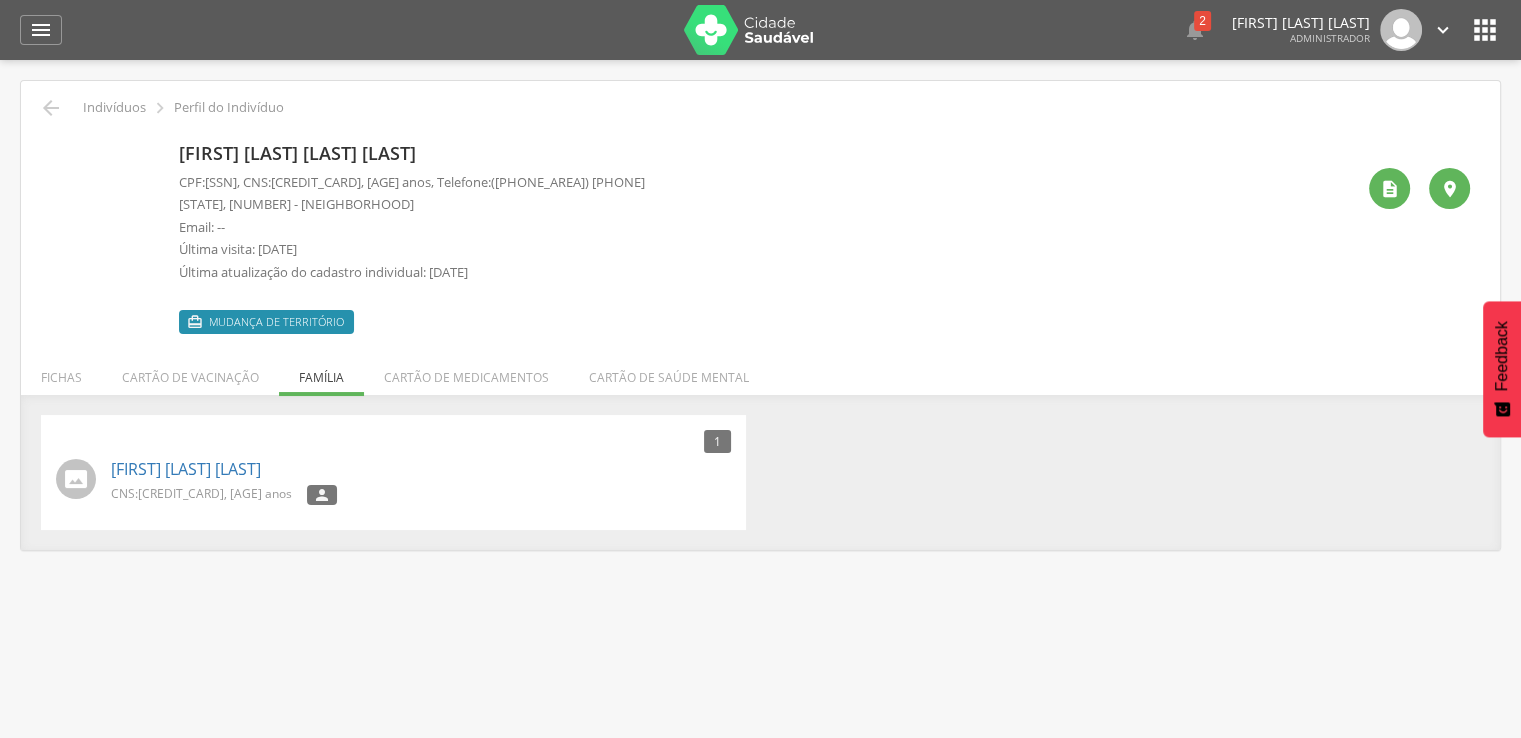 click on "
Indivíduos

Perfil do Indivíduo" at bounding box center [760, 108] 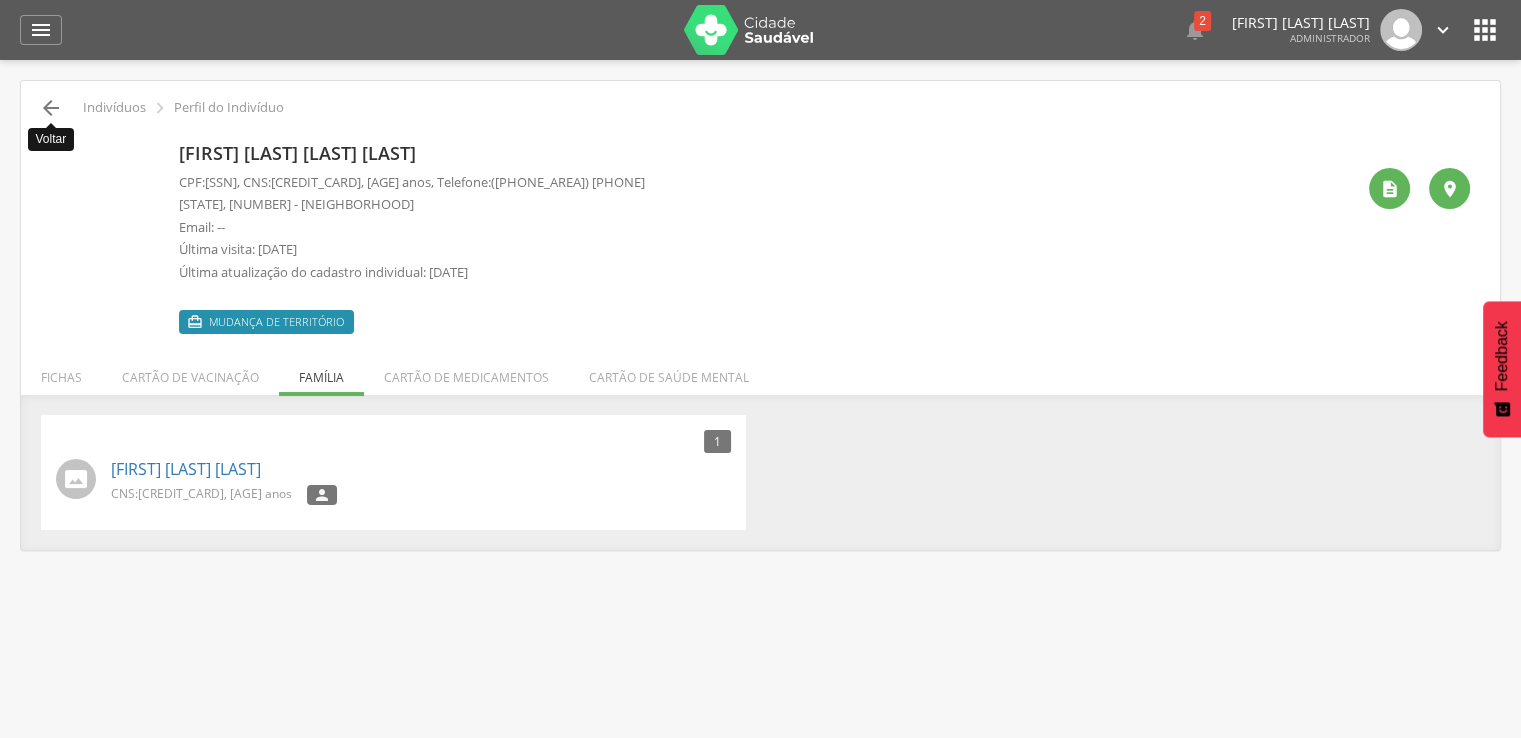 click on "" at bounding box center (51, 108) 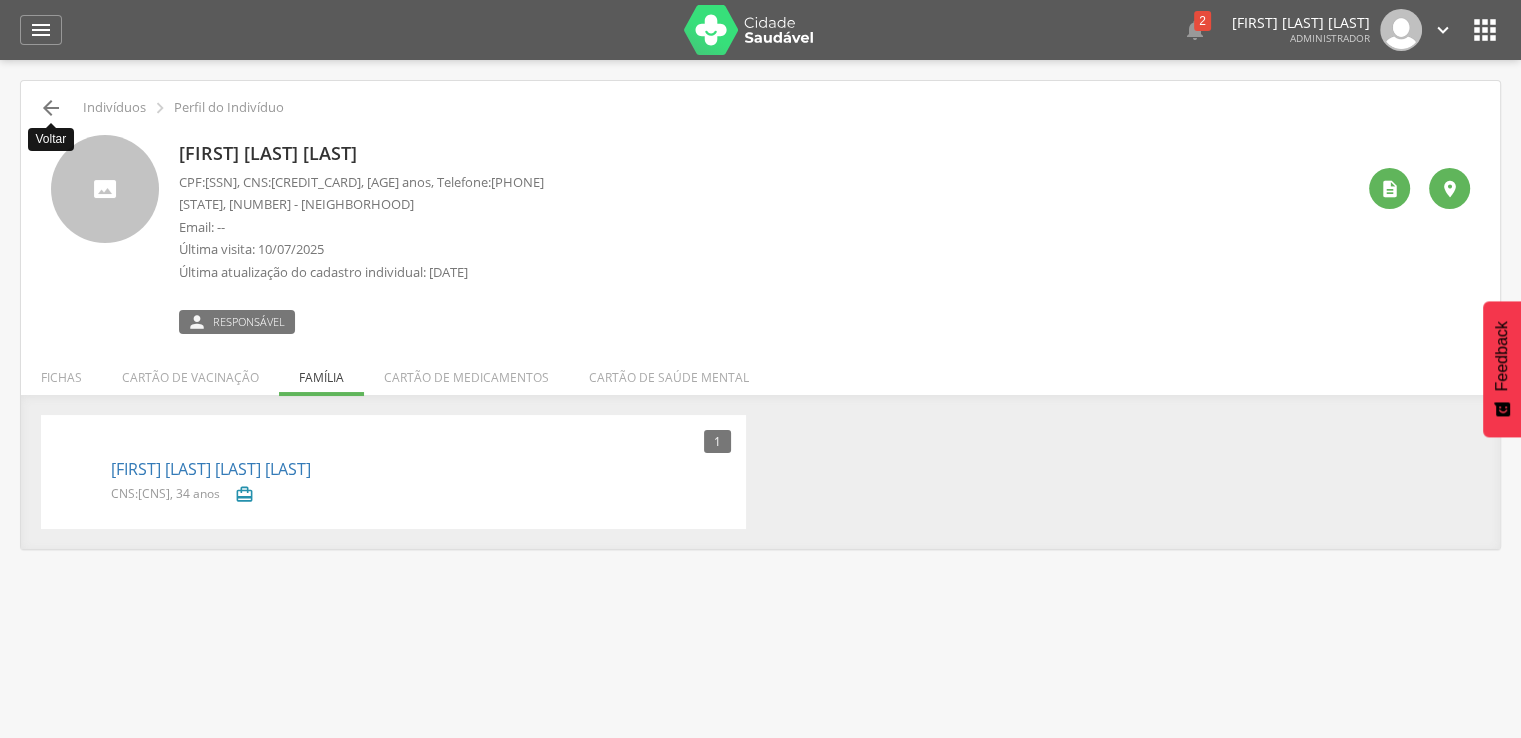 click on "" at bounding box center (51, 108) 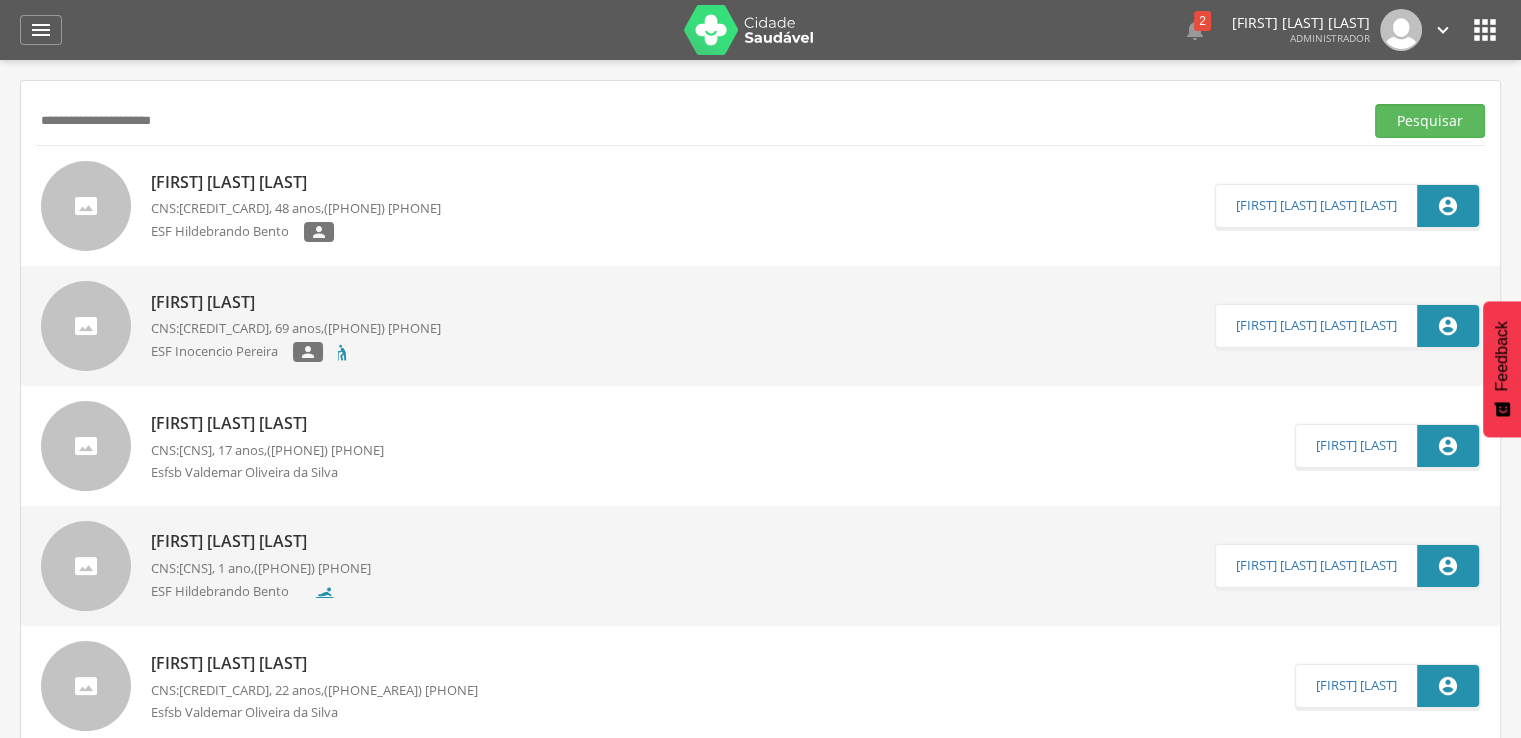drag, startPoint x: 188, startPoint y: 110, endPoint x: -28, endPoint y: 137, distance: 217.68095 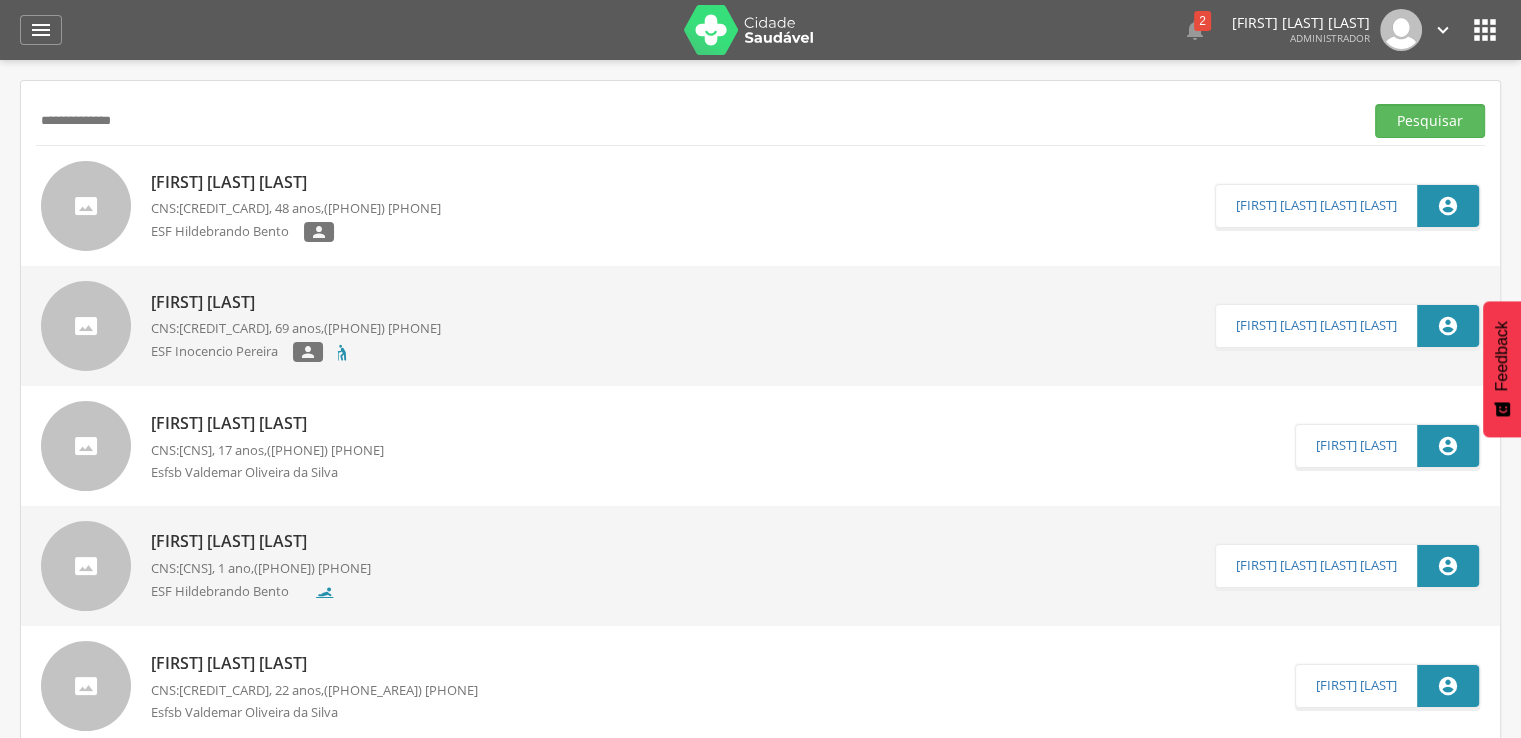 type on "**********" 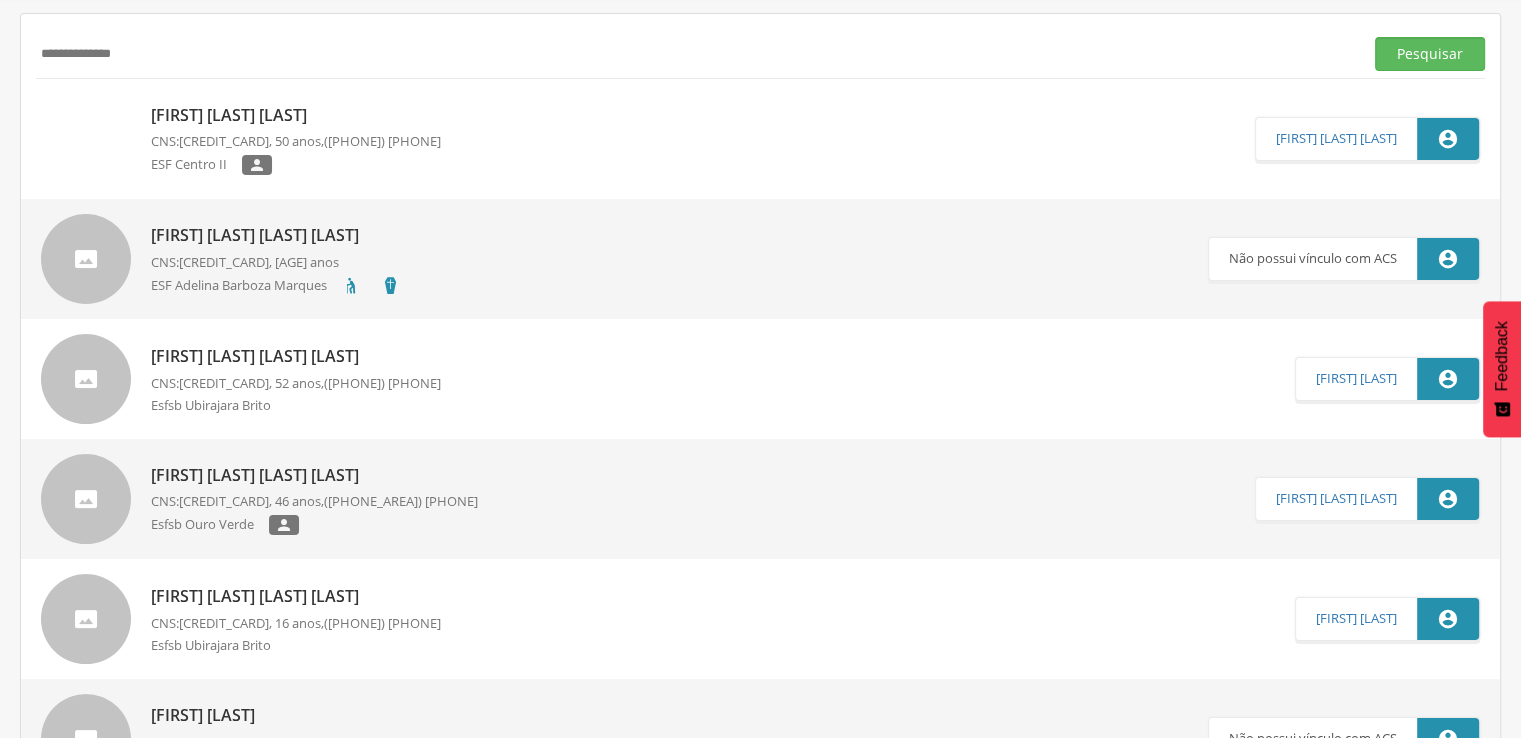 scroll, scrollTop: 100, scrollLeft: 0, axis: vertical 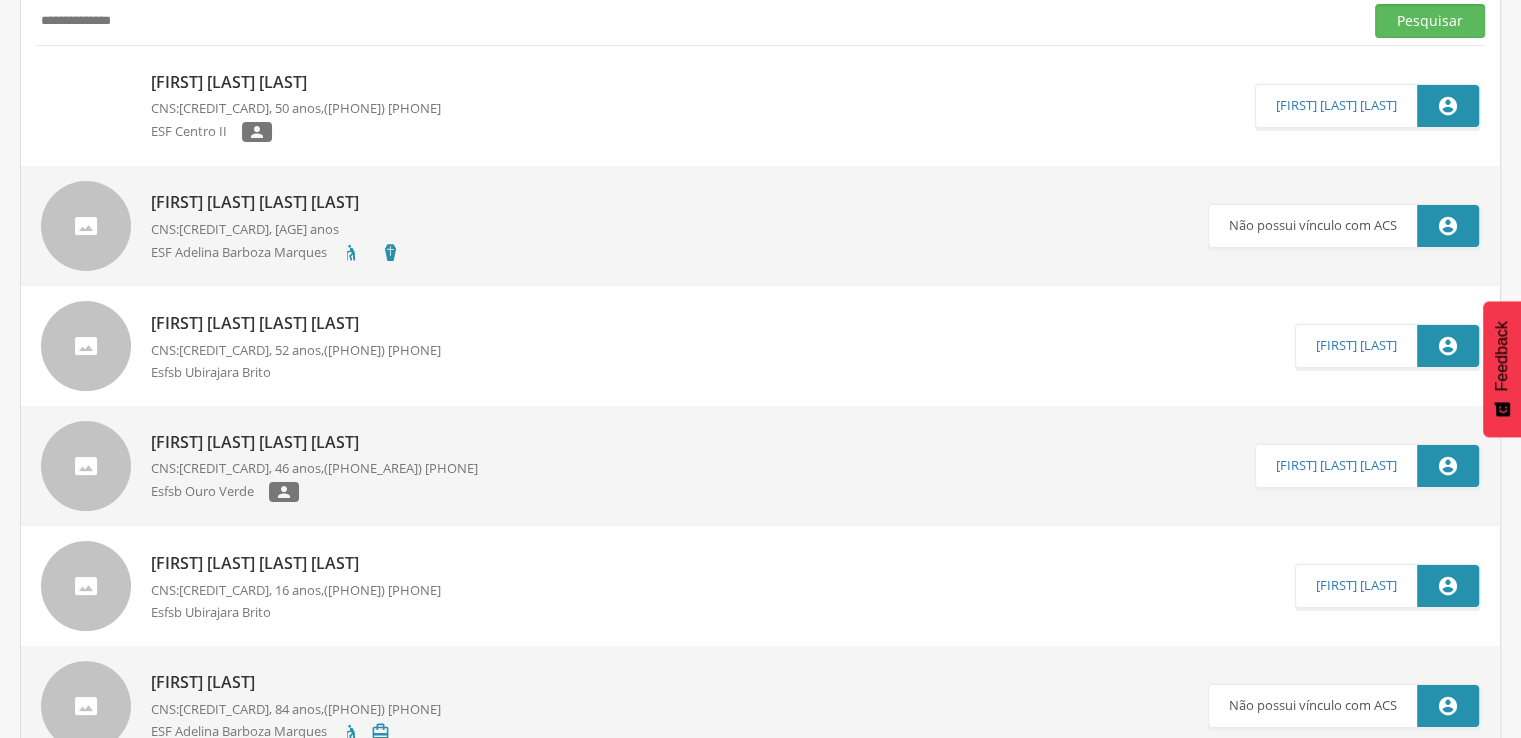 click on "José Aparecido Silva Souza Filho" at bounding box center [296, 563] 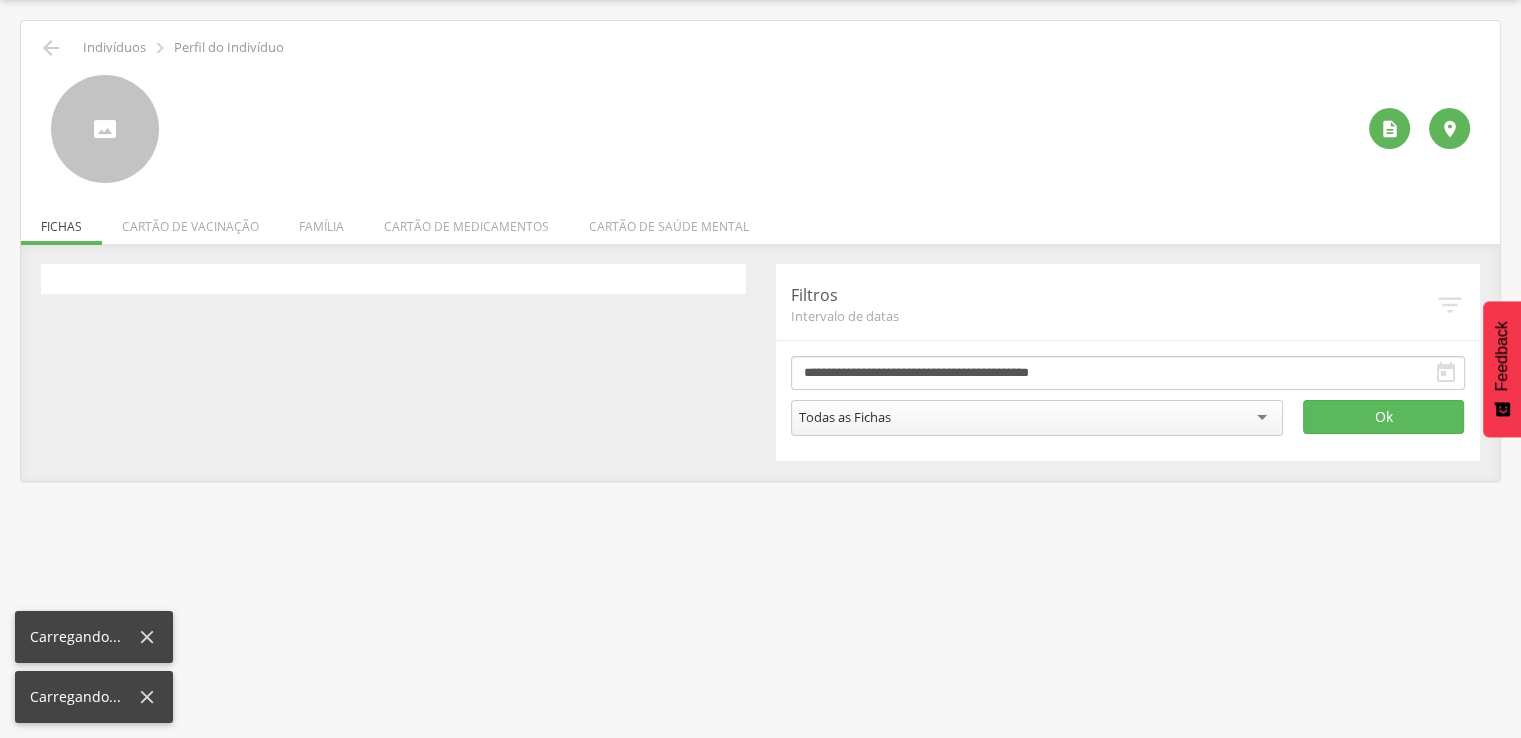 scroll, scrollTop: 60, scrollLeft: 0, axis: vertical 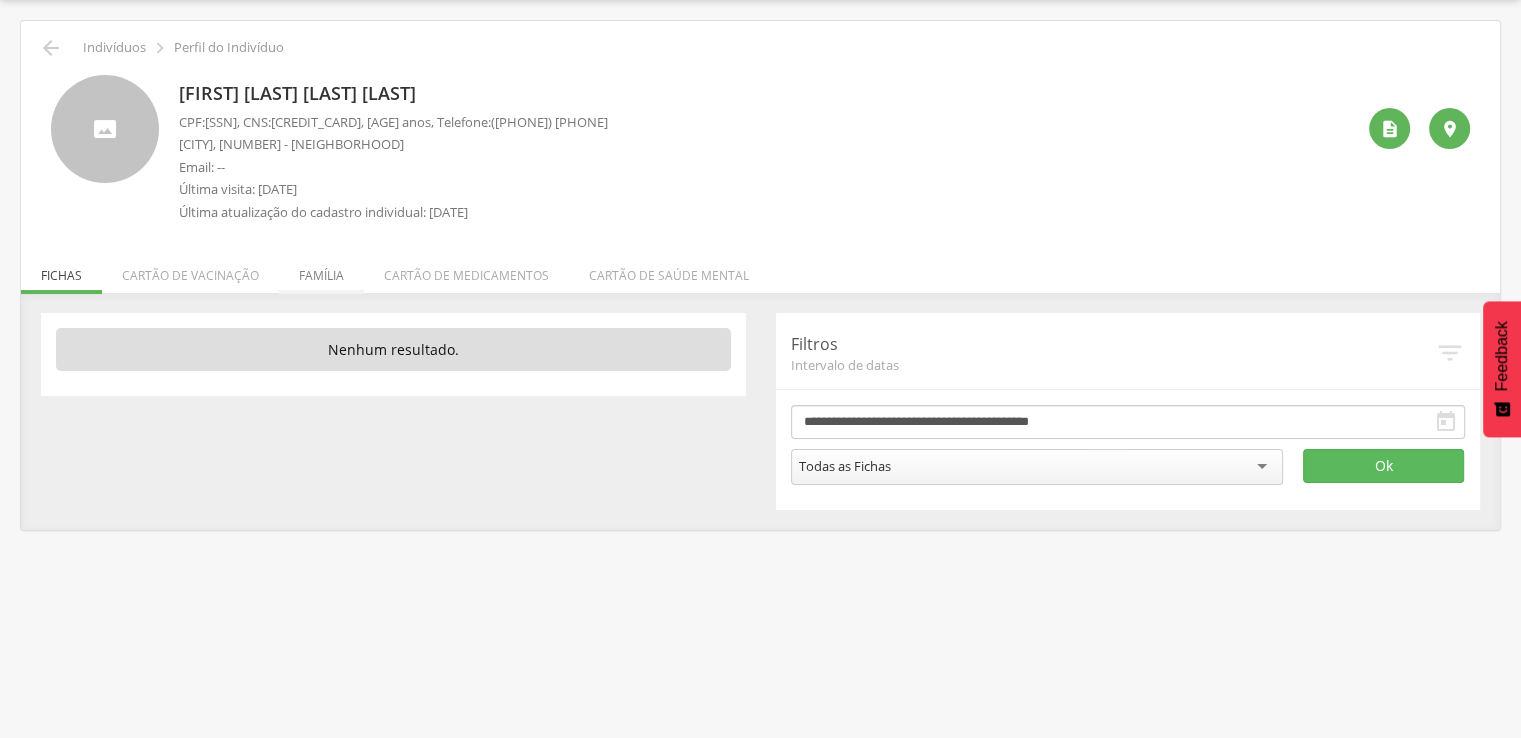 click on "Família" at bounding box center (321, 270) 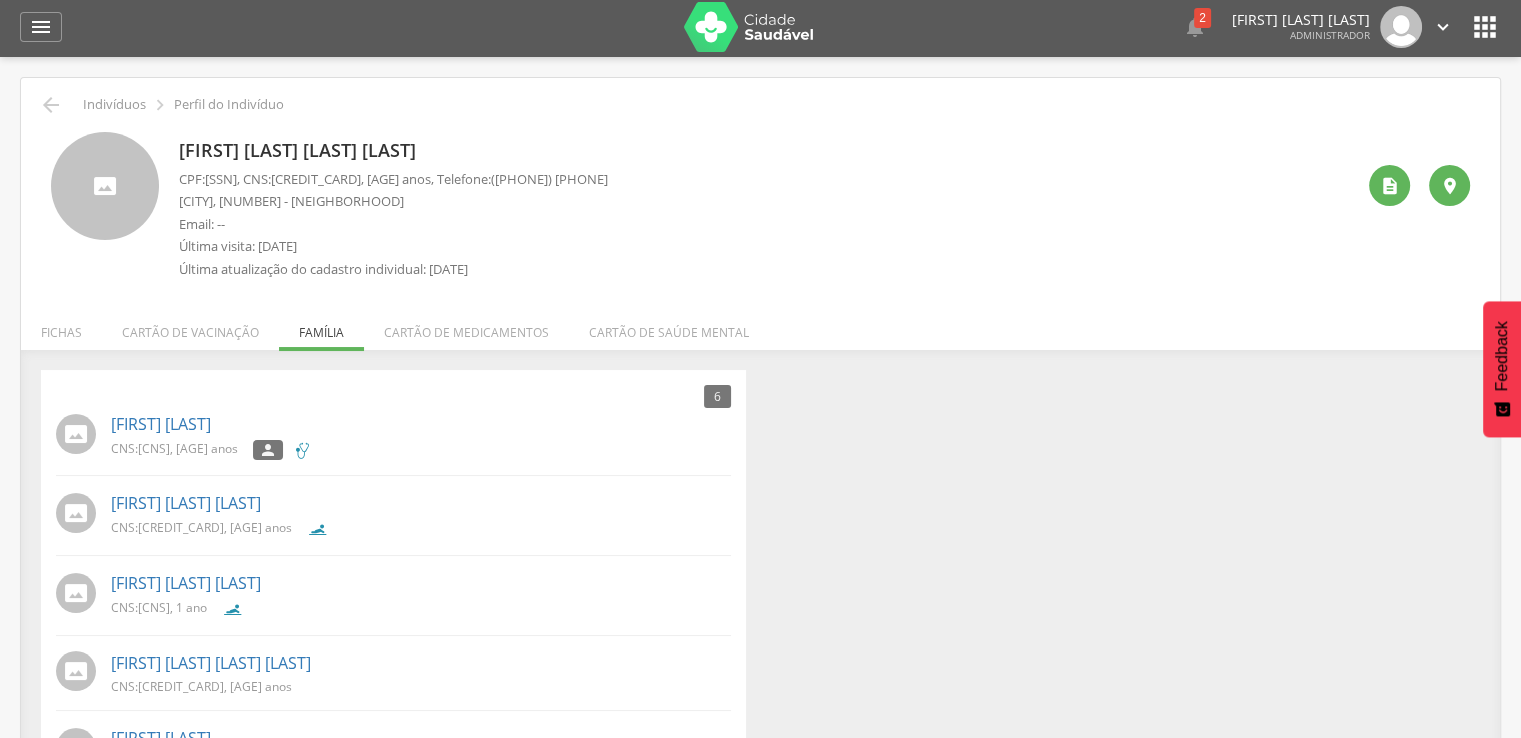 scroll, scrollTop: 0, scrollLeft: 0, axis: both 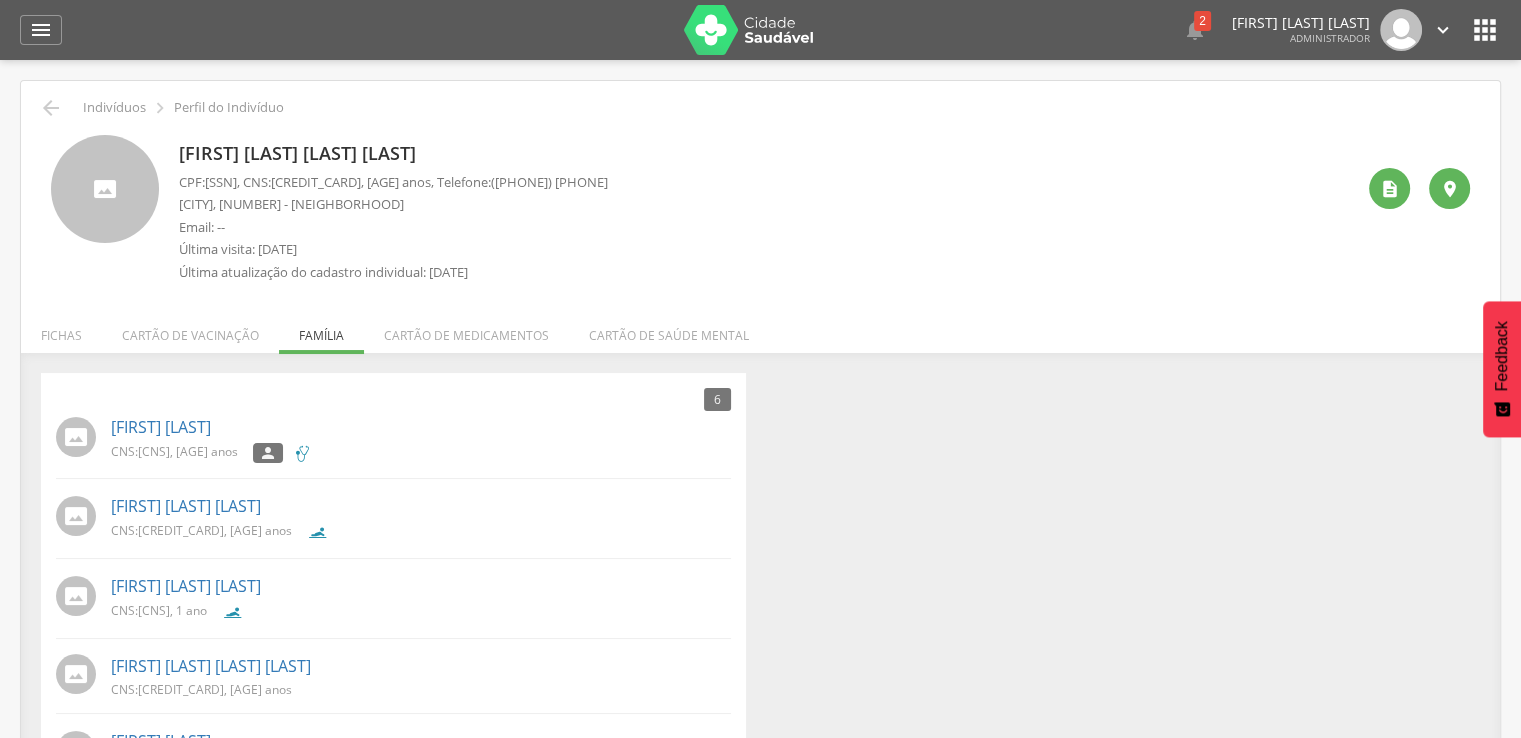 click on "
Indivíduos

Perfil do Indivíduo
José Aparecido Silva Souza Filho
CPF:  085.283.155-25 , CNS:  704 0083 4397 9262 , 16 anos, Telefone:  (73) 3270-2264 Rio de Janeiro, 25 - Jardim Vitória Email: -- Última visita: 09/06/2025 Última atualização do cadastro individual: 09/06/2025


Fichas
Cartão de vacinação
Família
Cartão de medicamentos
Cartão de saúde mental
6
Nenhum outro membro da família cadastrado.
Lucinete Loiola CNS:  700 8039 4769 6083 , 48 anos  Alana Souza da Trindade CNS:  898 0051 0108 7507 , 9 anos Ehthan Custodio de Souza CNS:  700 0065 3866 8601 , 1 ano José Aparecido Silva Souza CNS:  708 5013 0182 0070 , 52 anos Moises Loiola Souza" at bounding box center (760, 489) 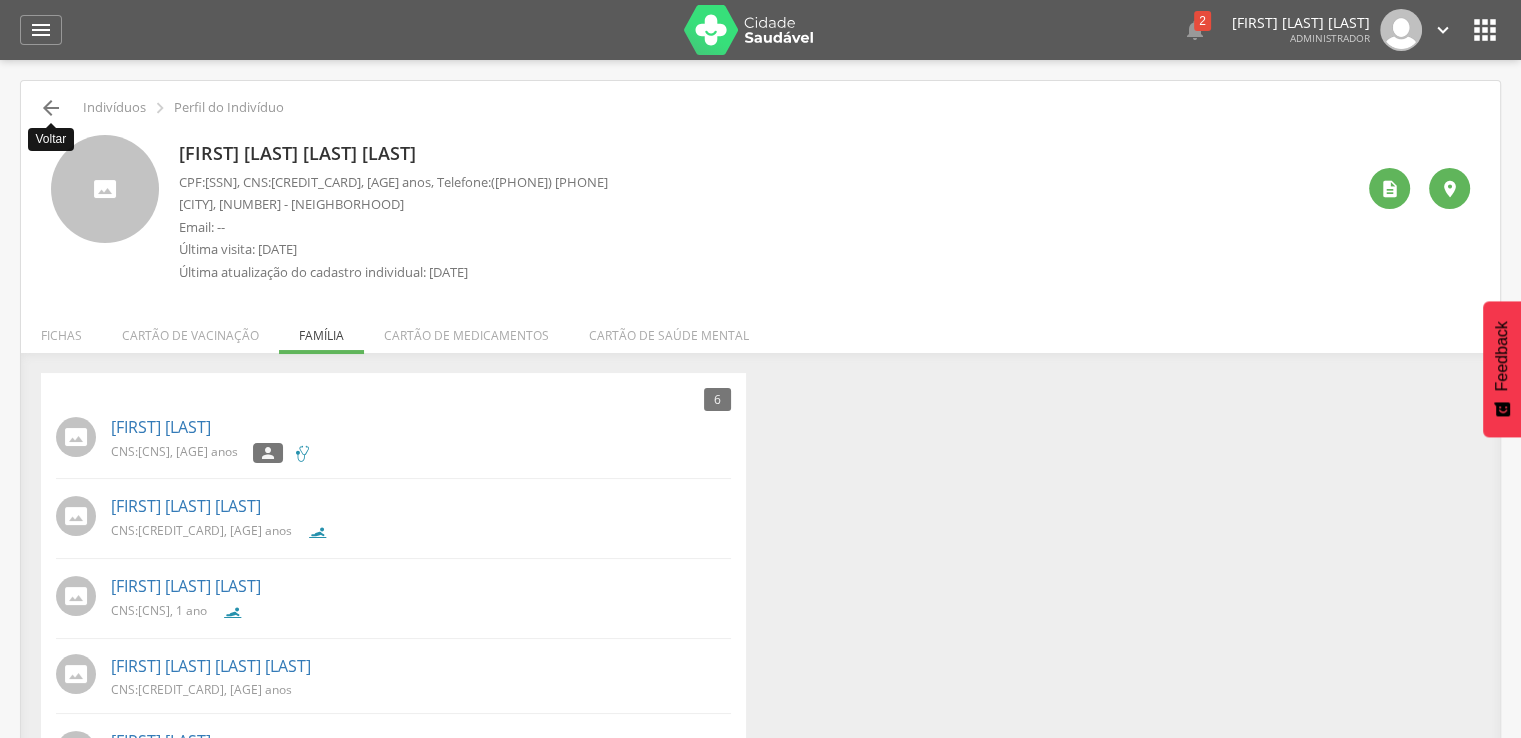 click on "" at bounding box center (51, 108) 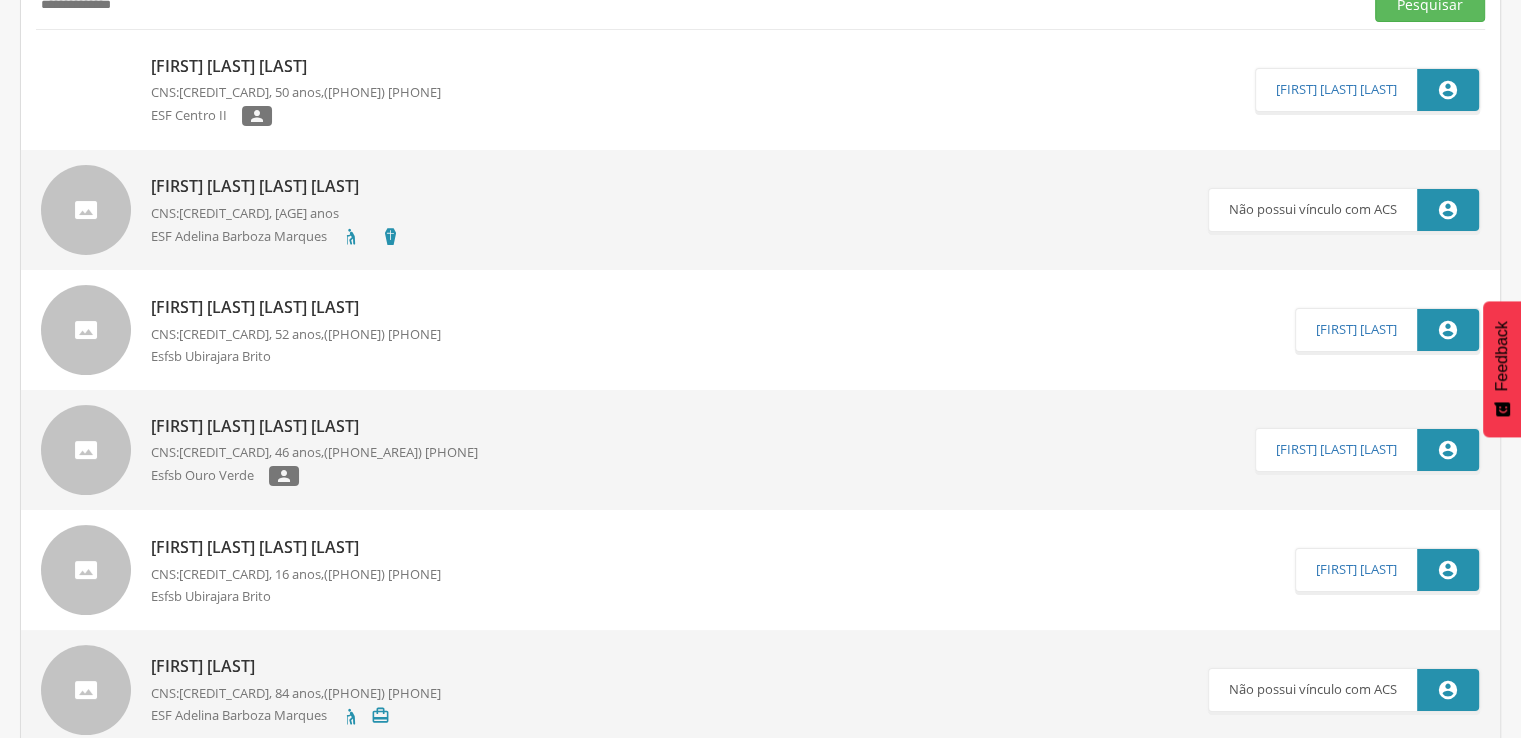 scroll, scrollTop: 97, scrollLeft: 0, axis: vertical 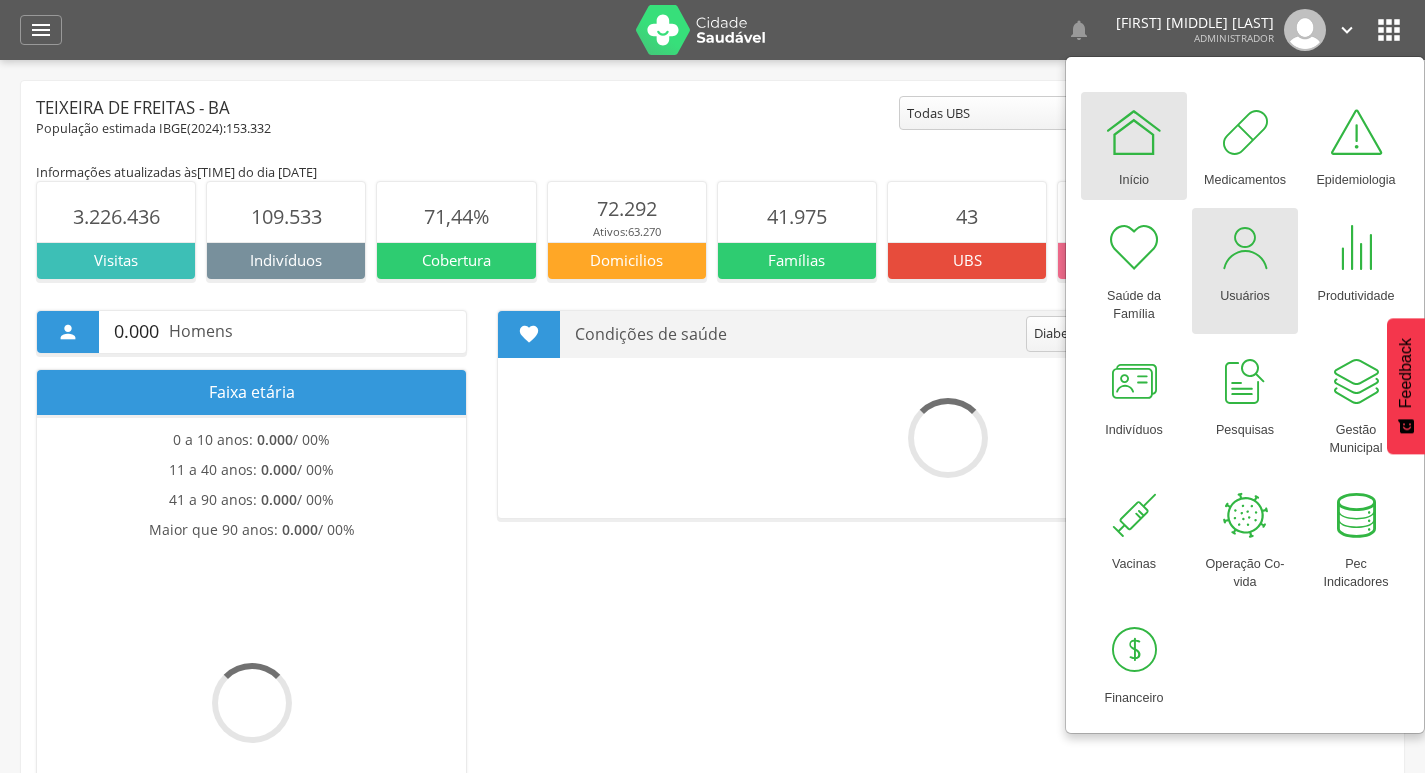 click at bounding box center [1245, 248] 